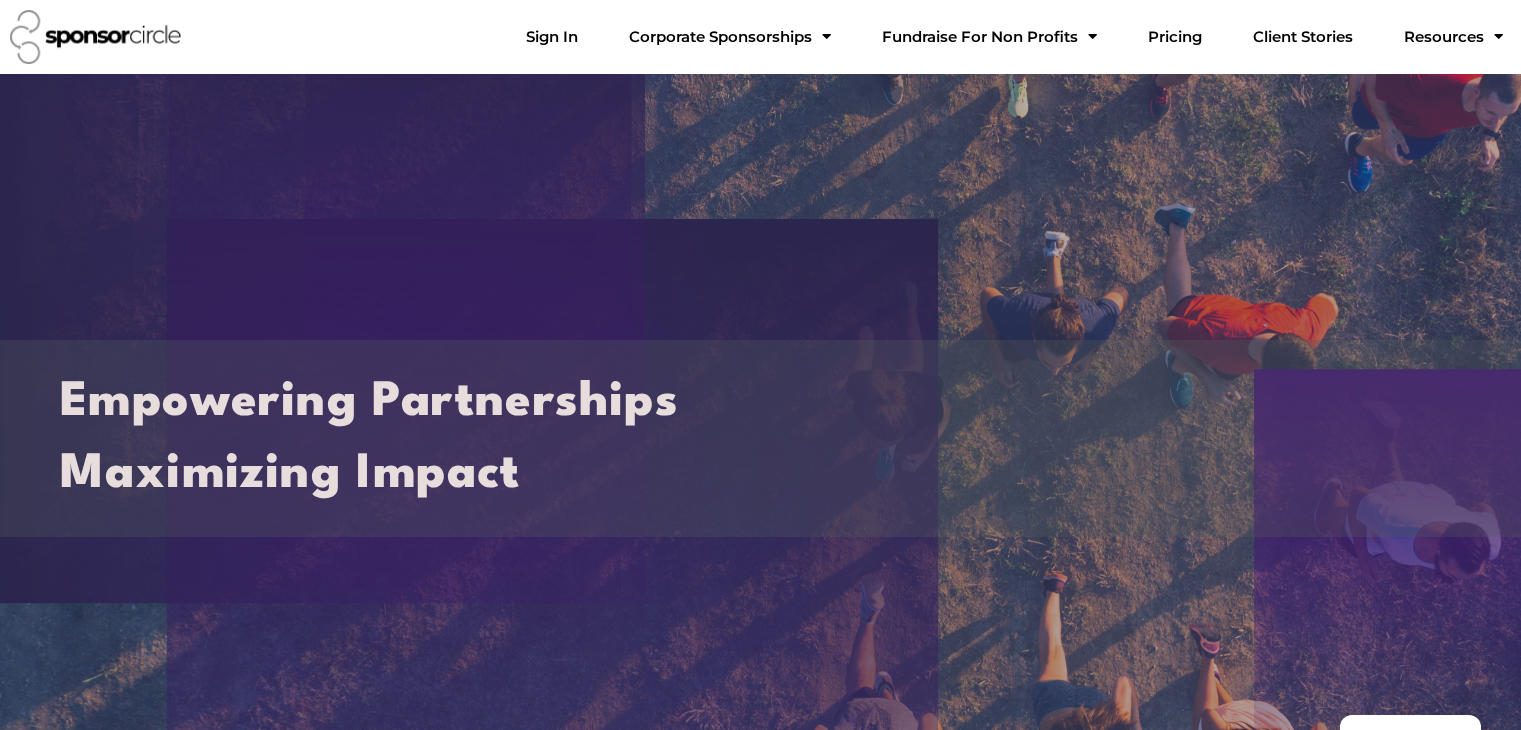 scroll, scrollTop: 0, scrollLeft: 0, axis: both 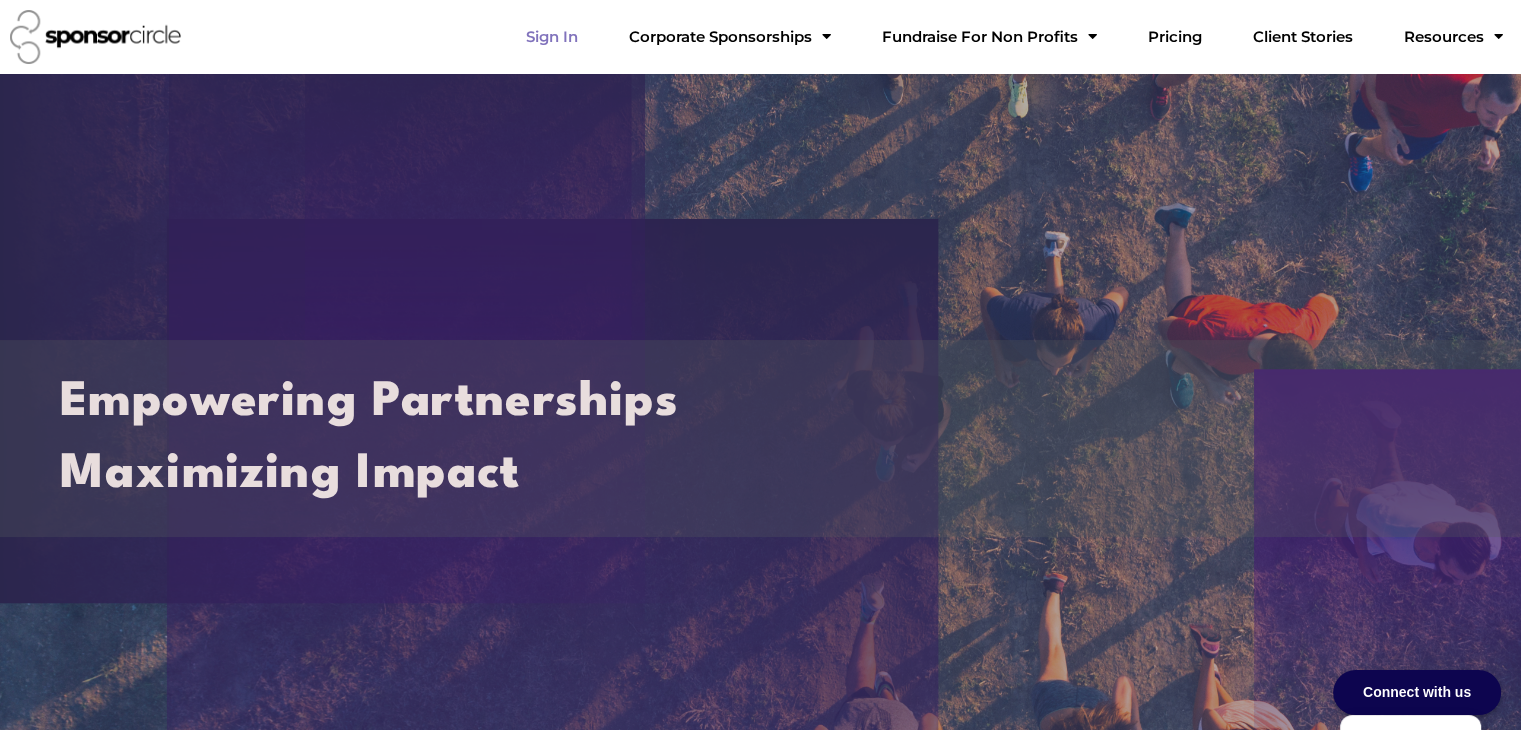 click on "Sign In" 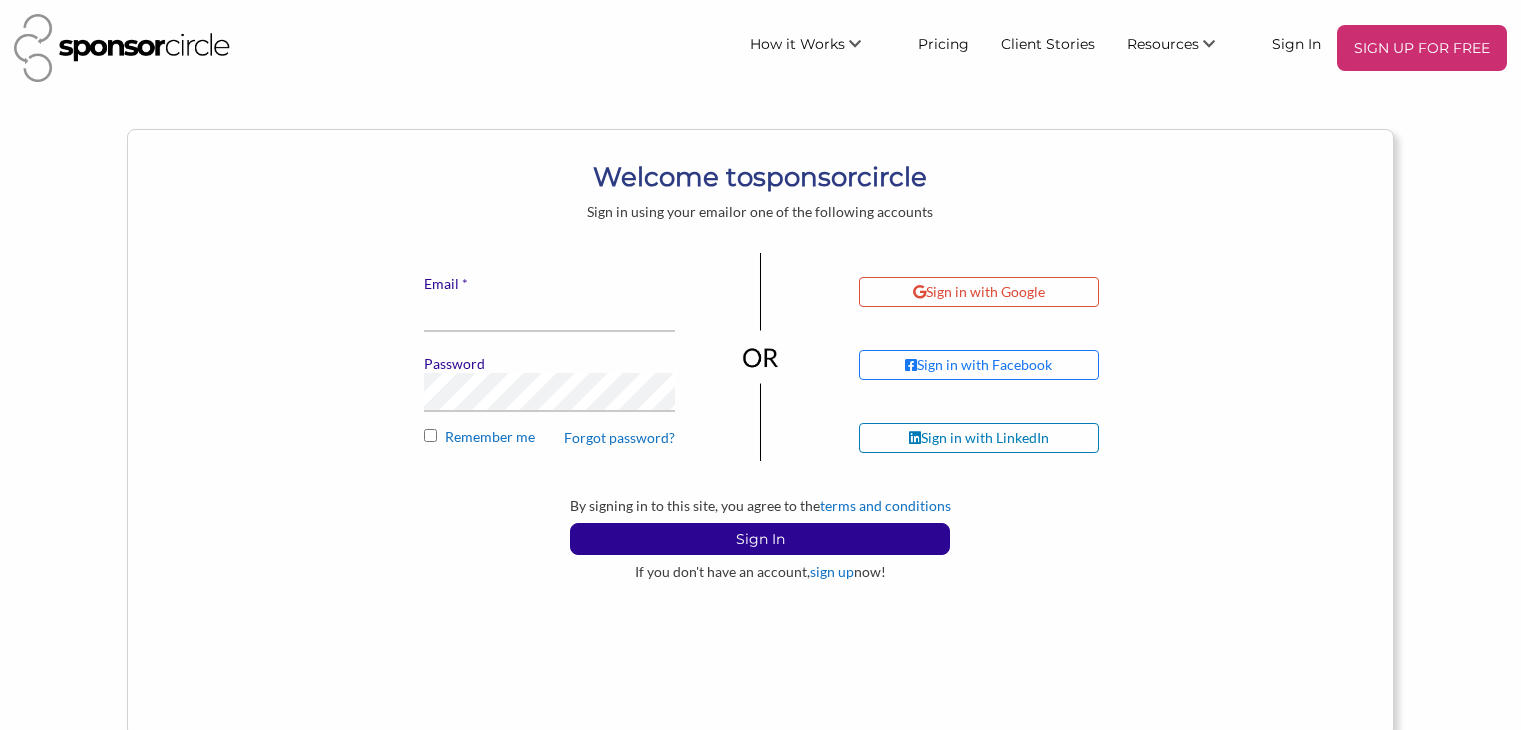 scroll, scrollTop: 0, scrollLeft: 0, axis: both 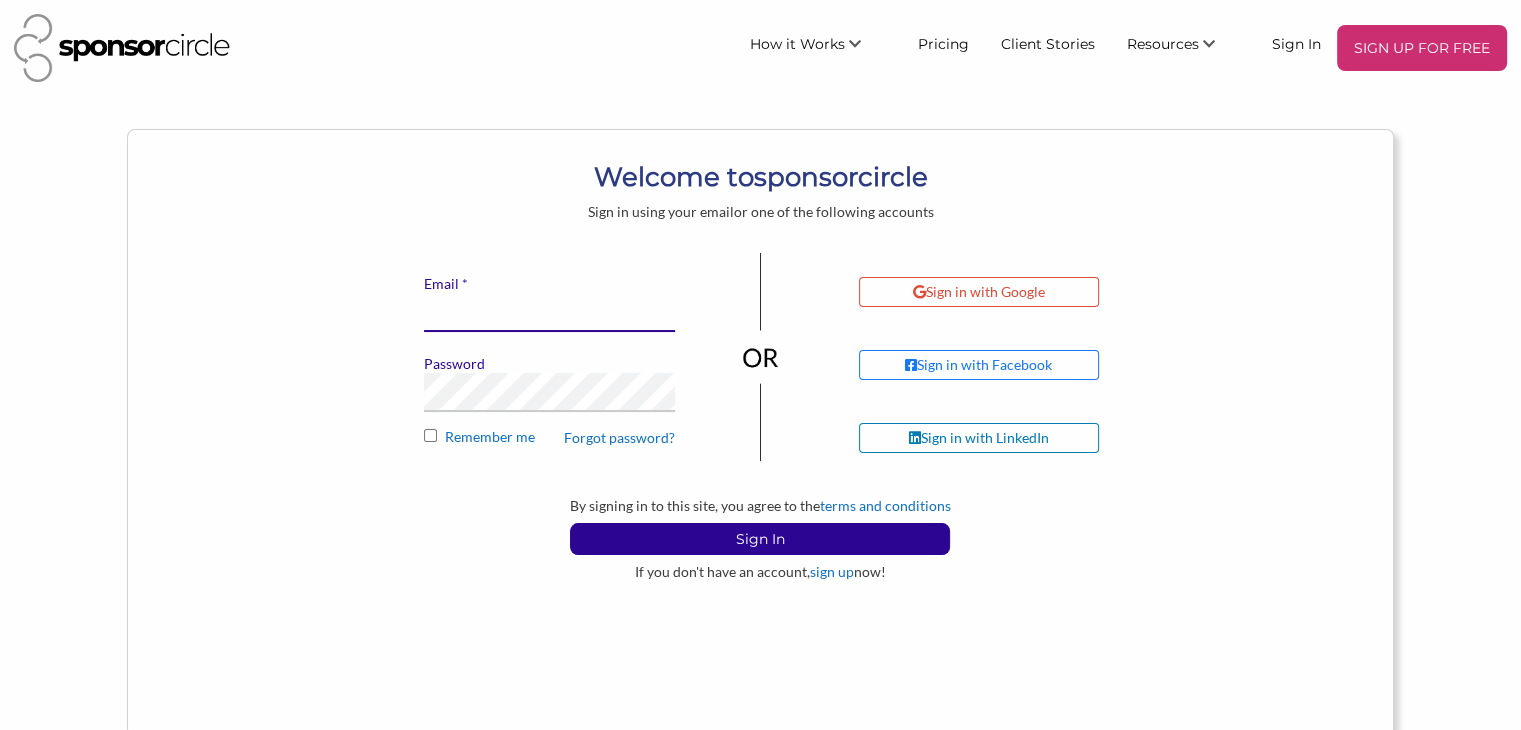 click on "*  Email" at bounding box center (549, 312) 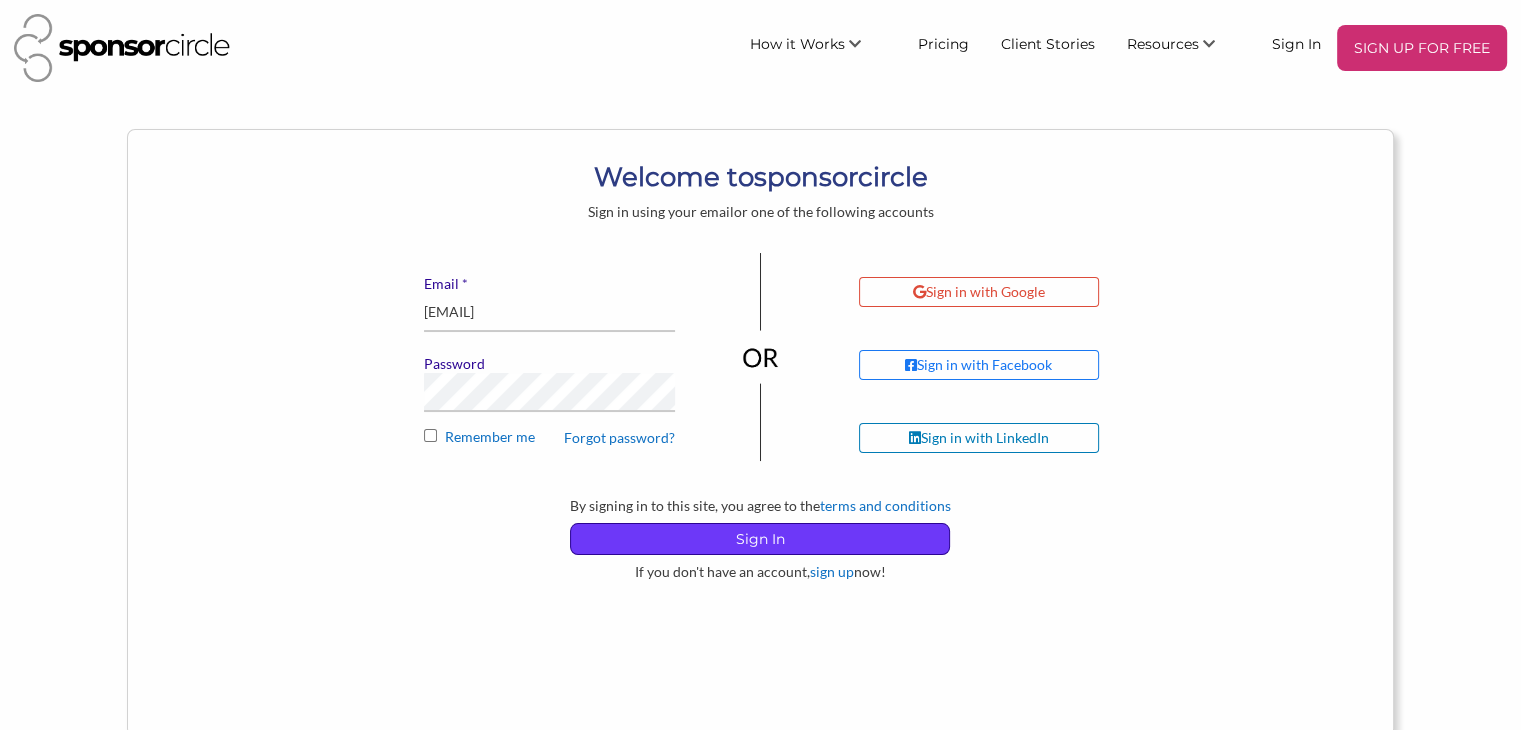 click on "Sign In" at bounding box center (760, 539) 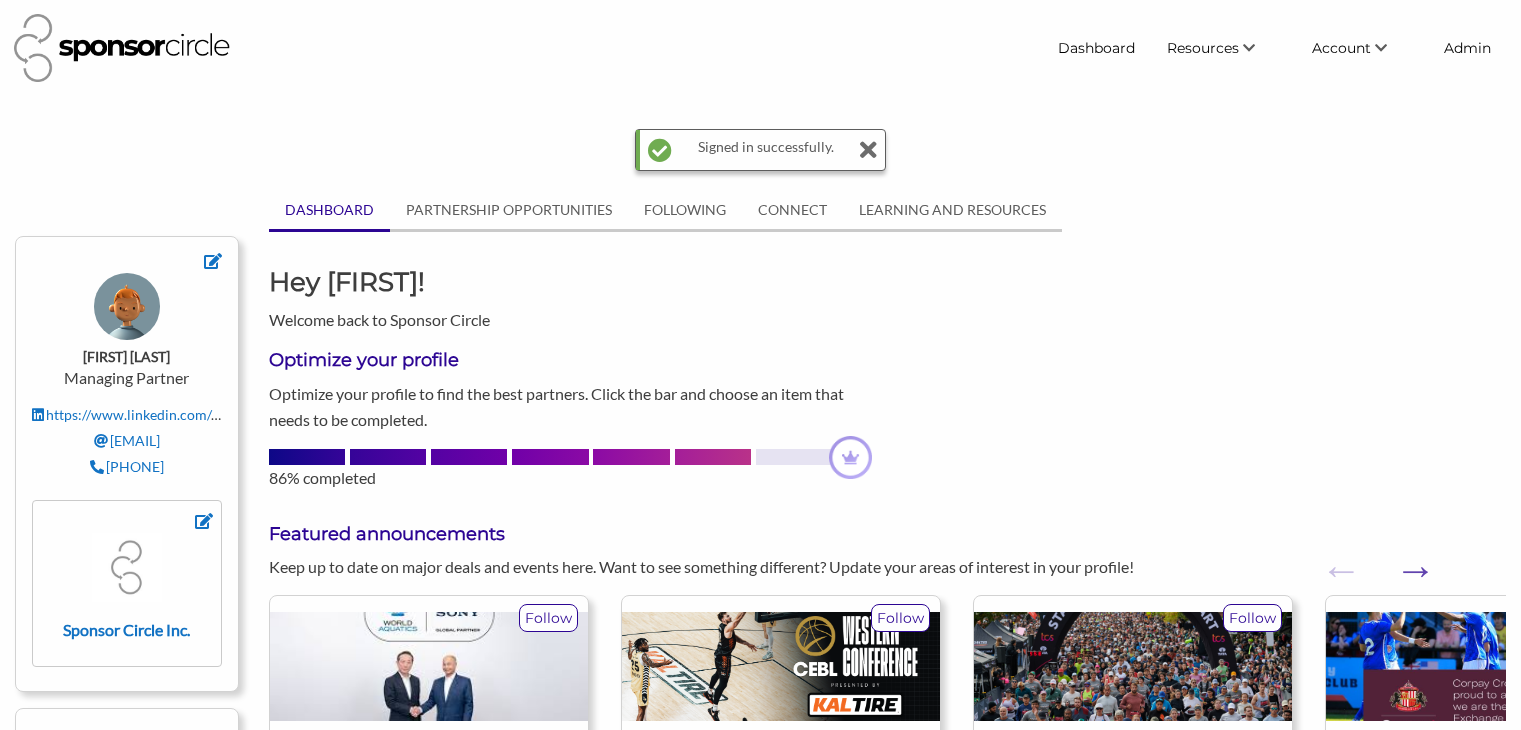 scroll, scrollTop: 0, scrollLeft: 0, axis: both 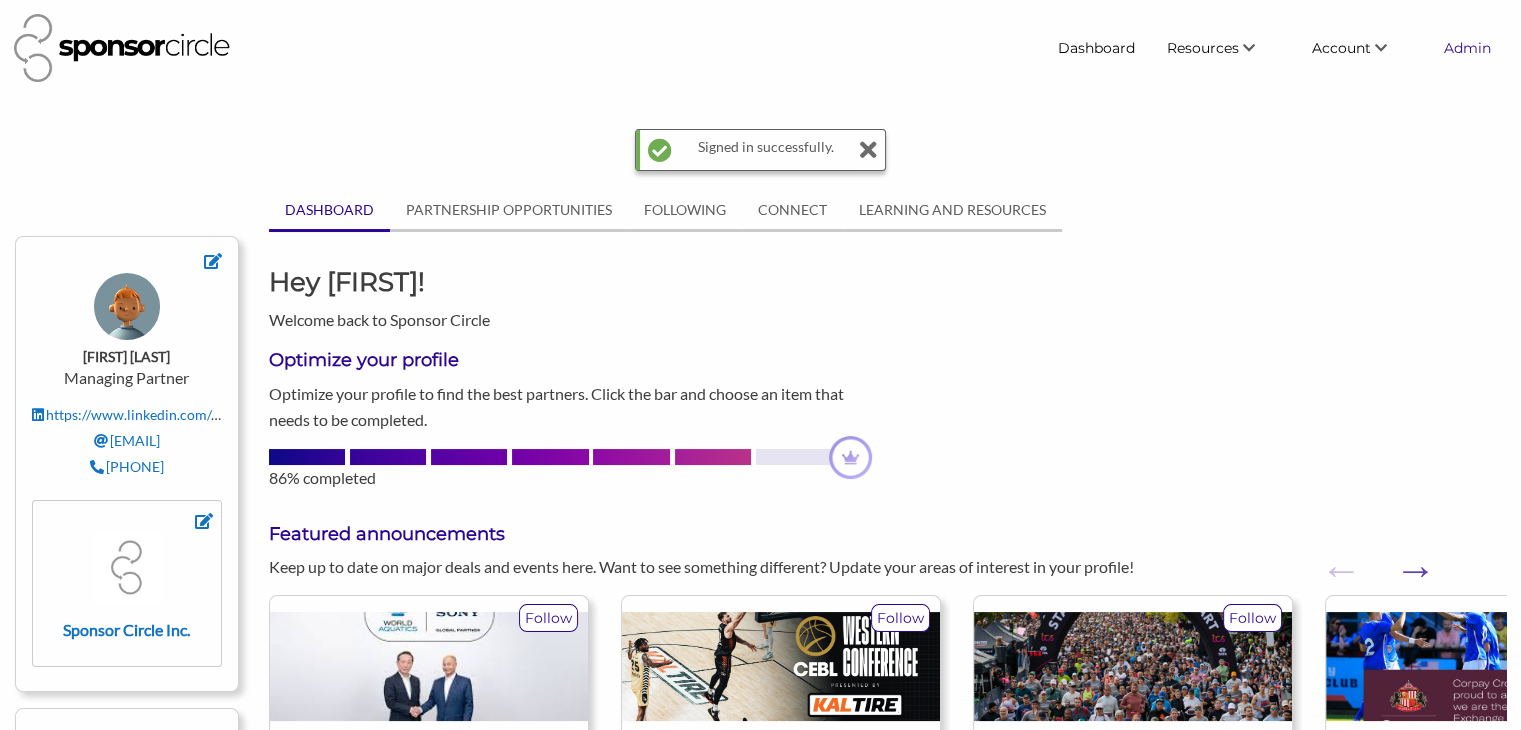 click on "Admin" at bounding box center (1467, 48) 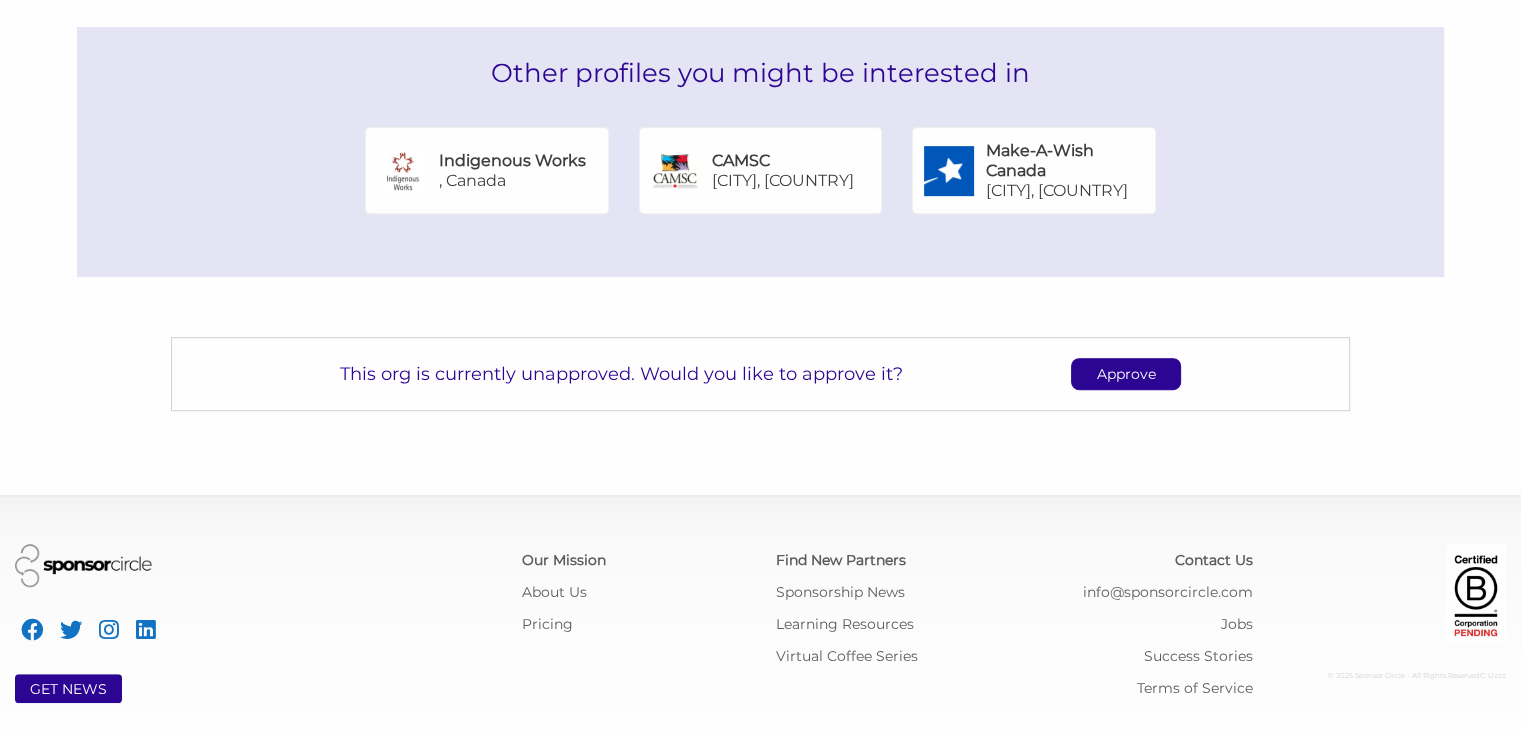 scroll, scrollTop: 998, scrollLeft: 0, axis: vertical 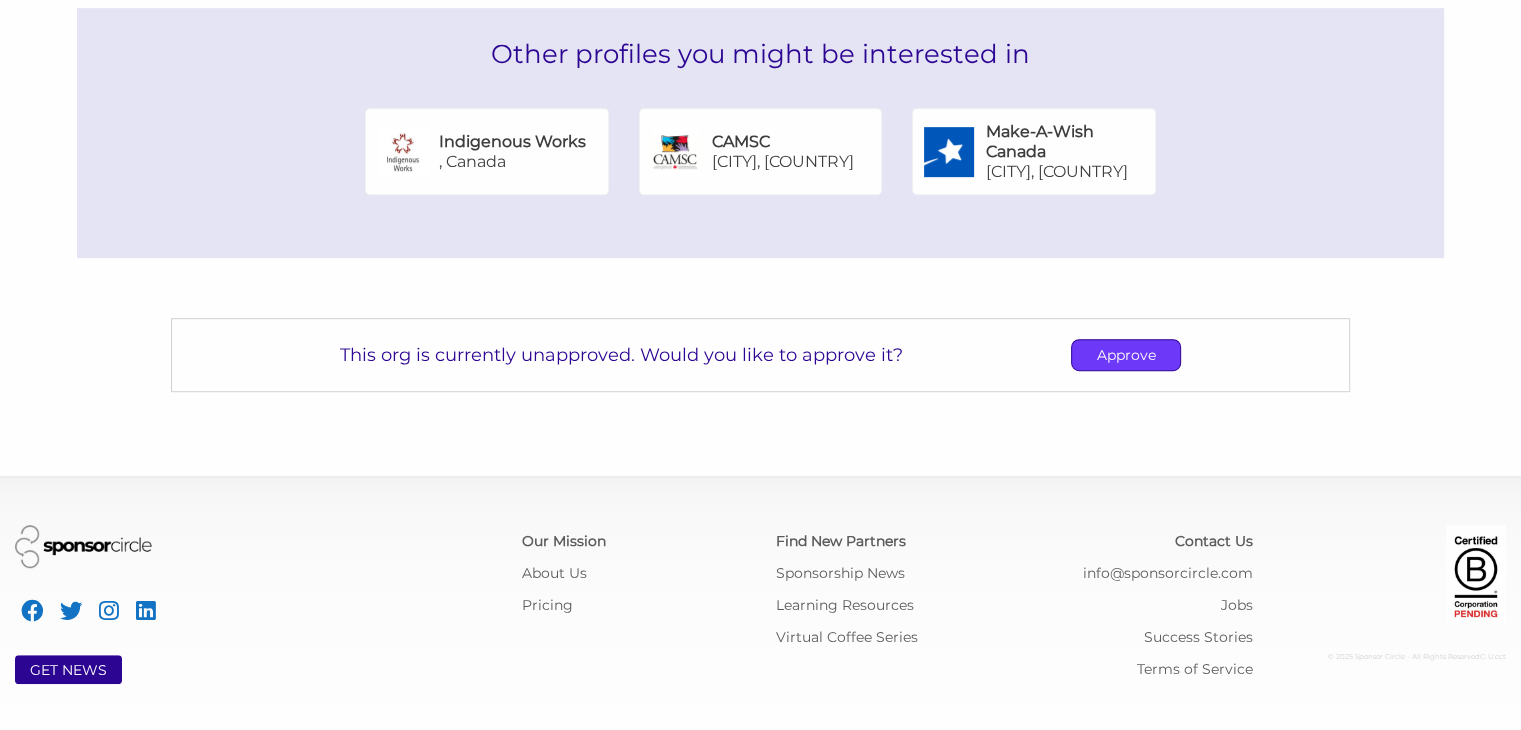 click on "Approve" at bounding box center [1126, 355] 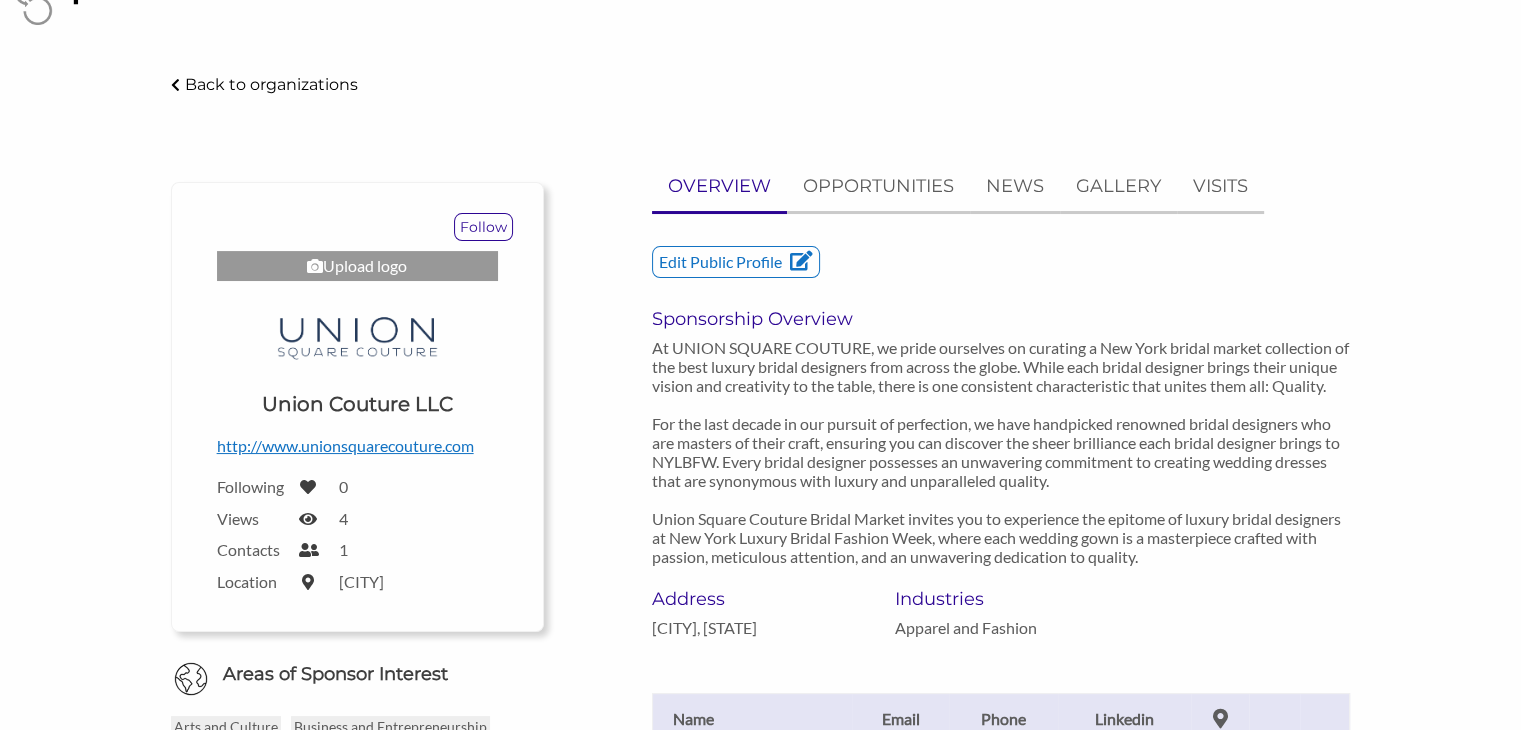 scroll, scrollTop: 0, scrollLeft: 0, axis: both 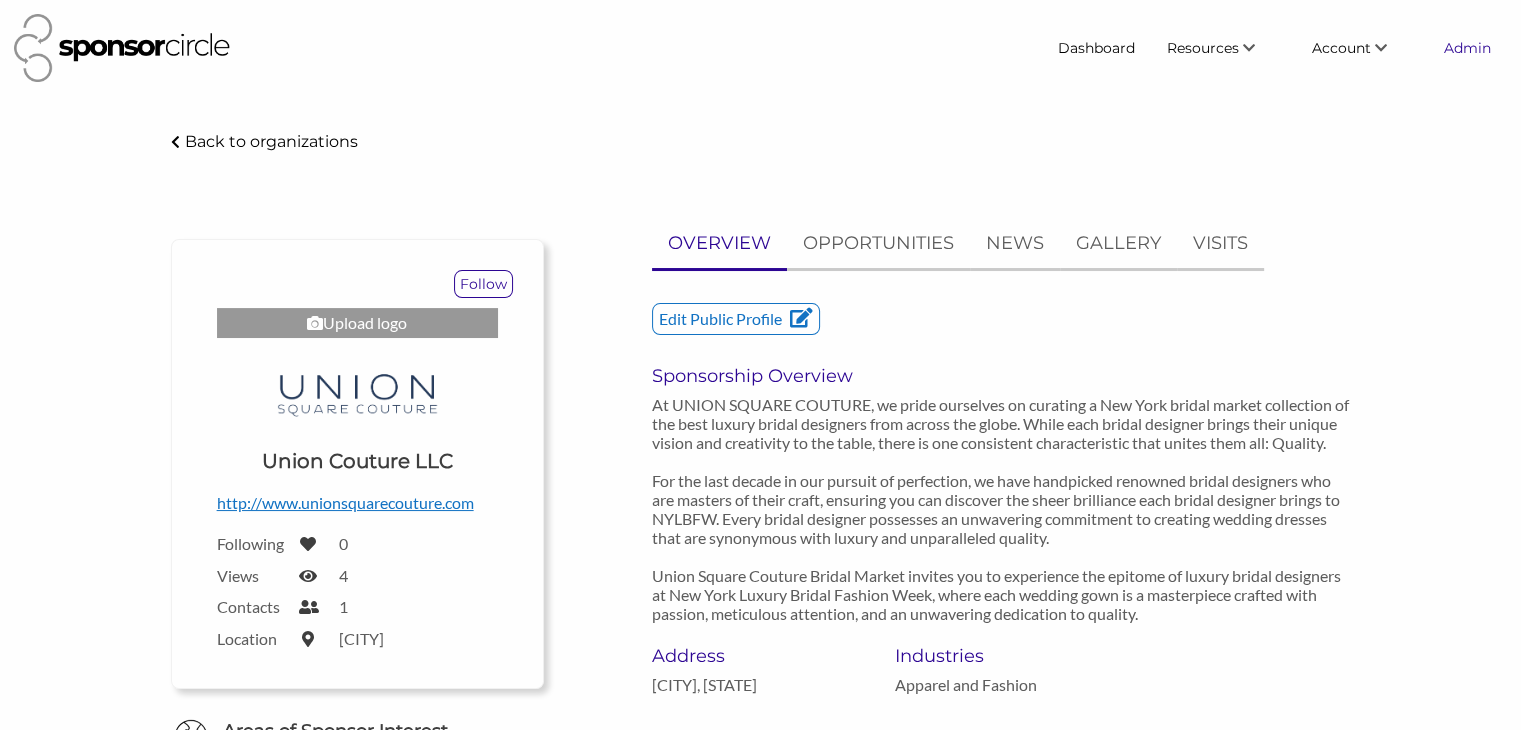 click on "Admin" at bounding box center (1467, 48) 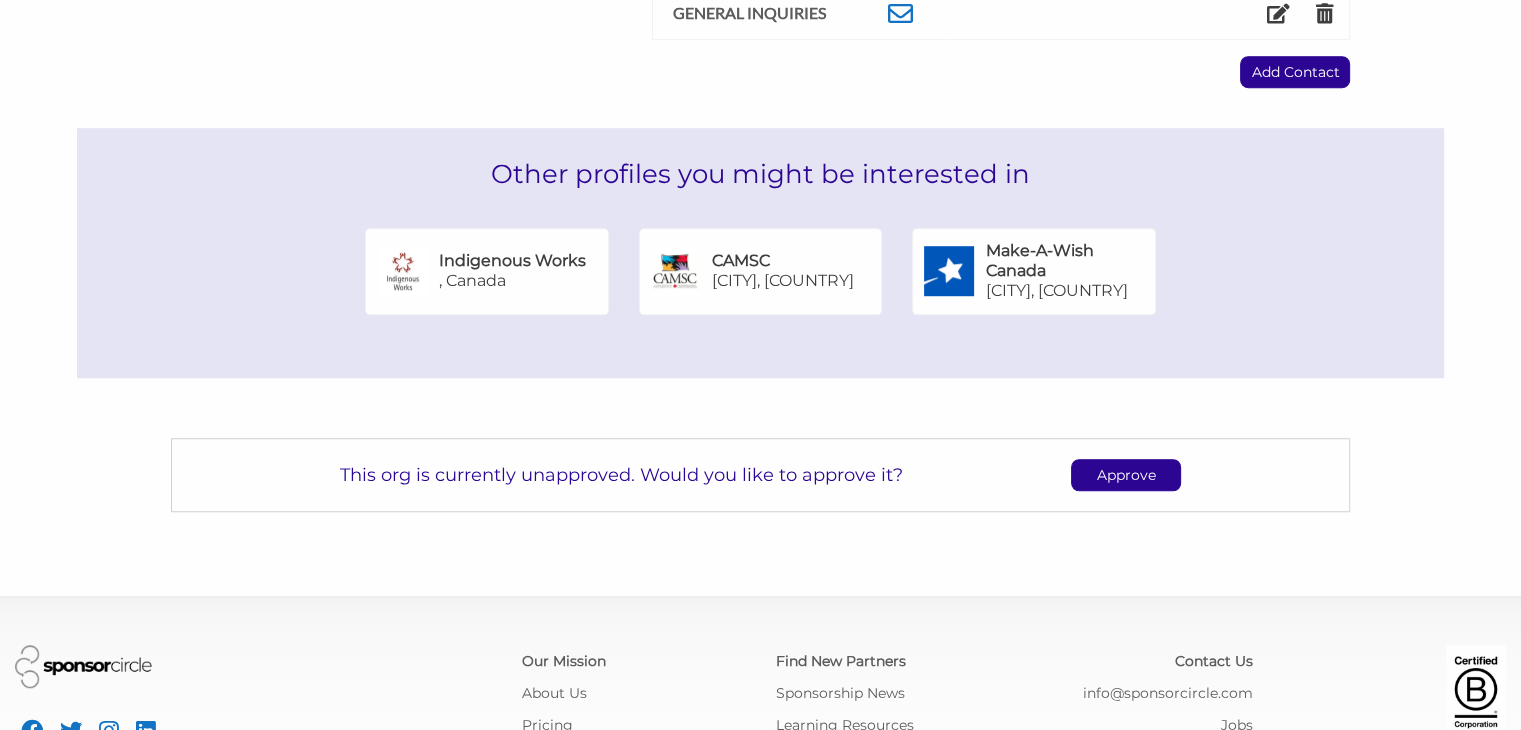 scroll, scrollTop: 1326, scrollLeft: 0, axis: vertical 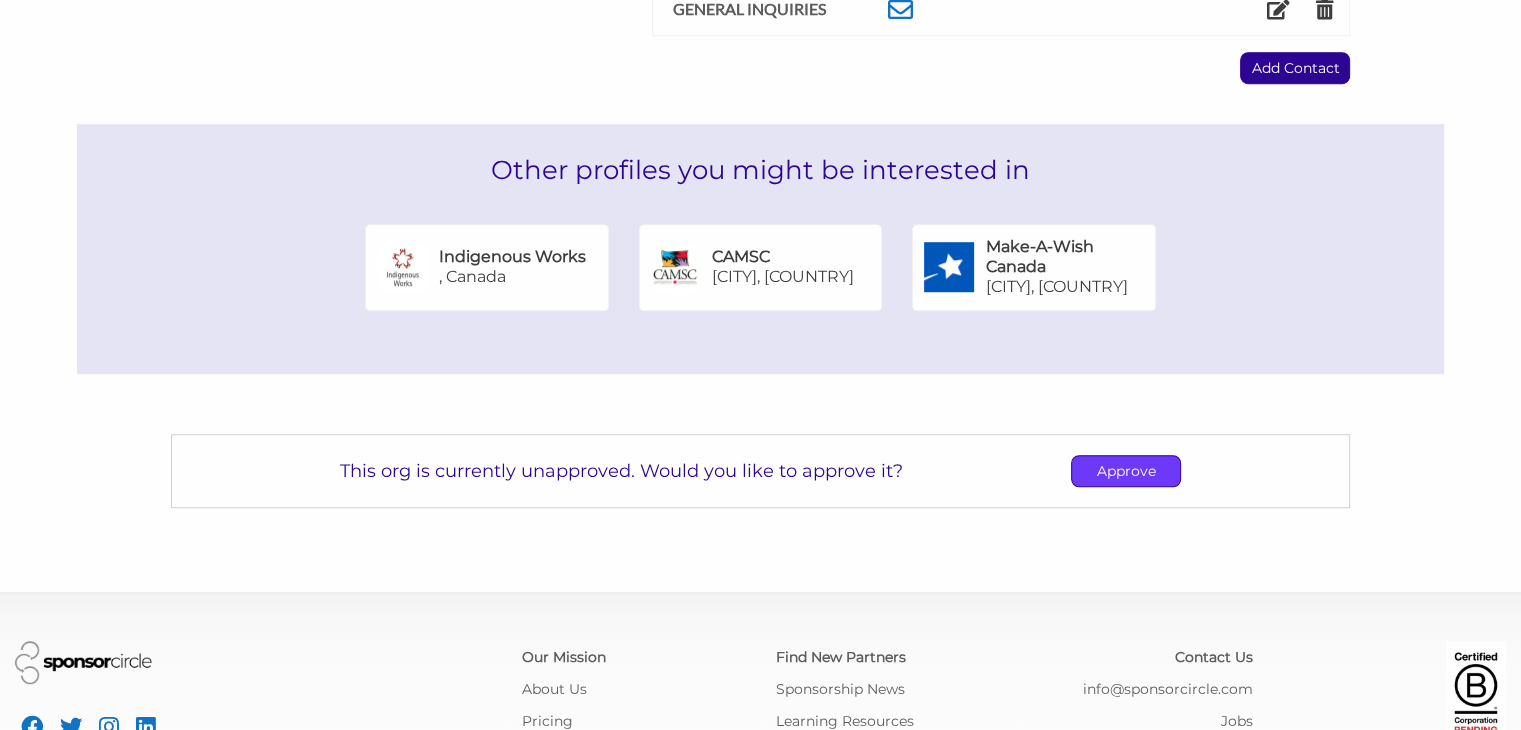 click on "Approve" at bounding box center [1126, 471] 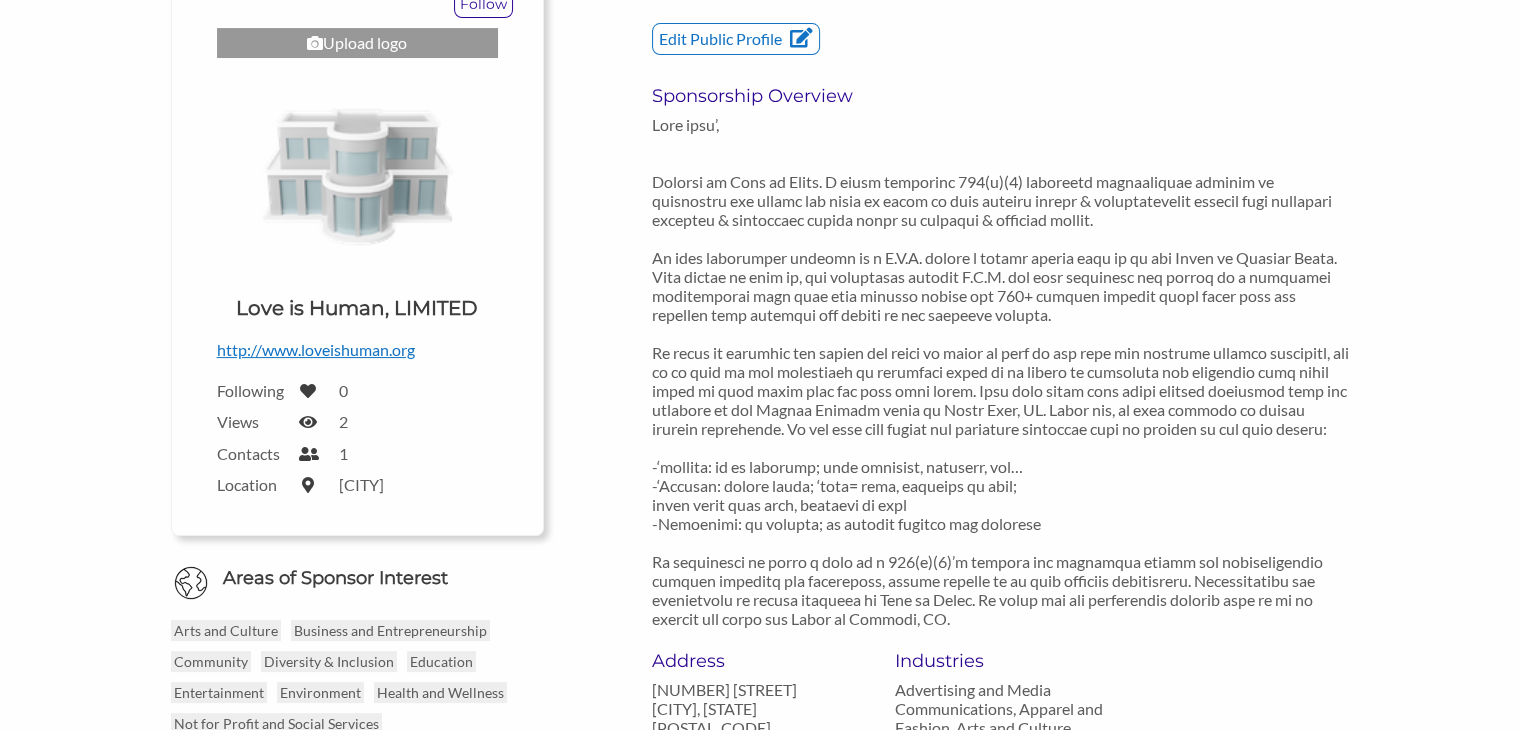scroll, scrollTop: 0, scrollLeft: 0, axis: both 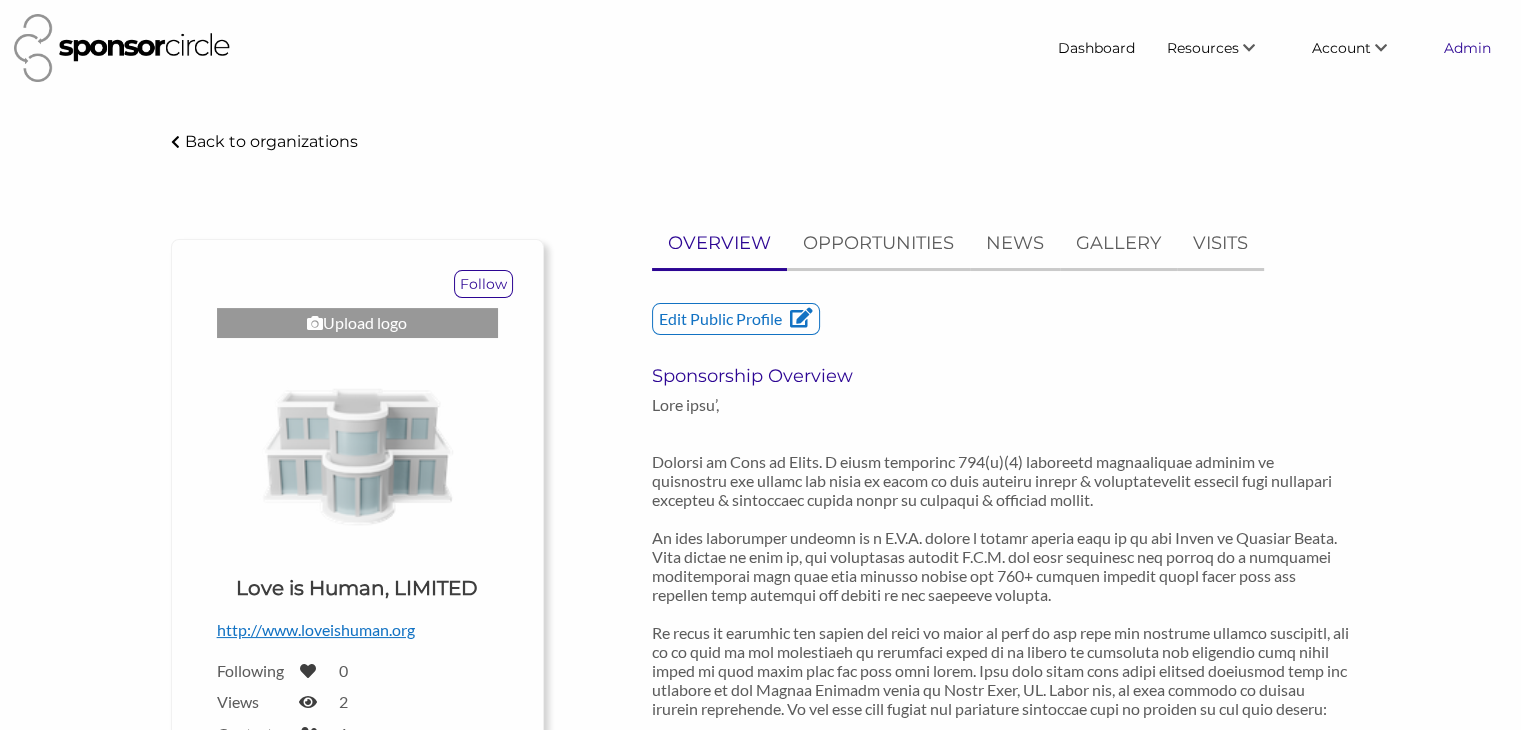 click on "Admin" at bounding box center [1467, 48] 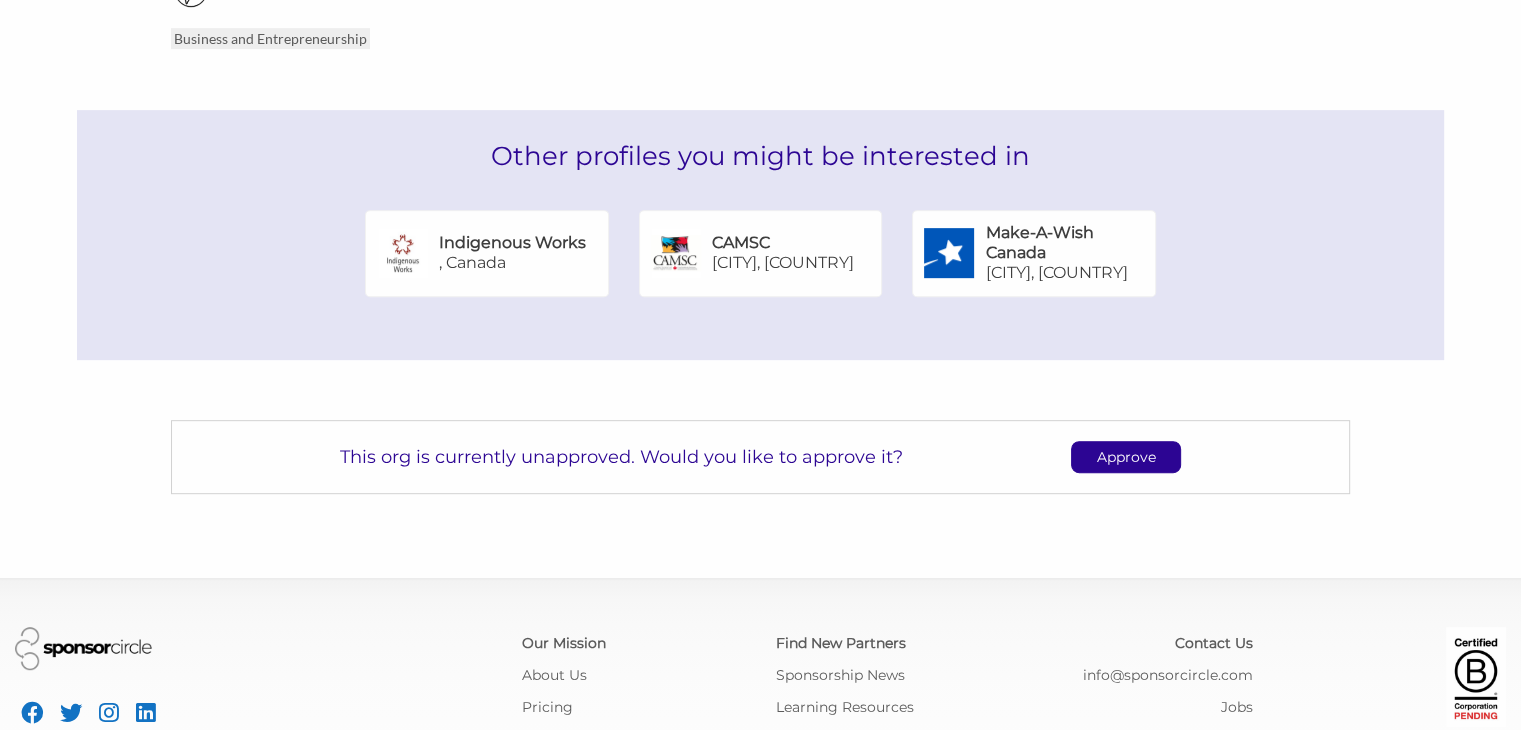 scroll, scrollTop: 974, scrollLeft: 0, axis: vertical 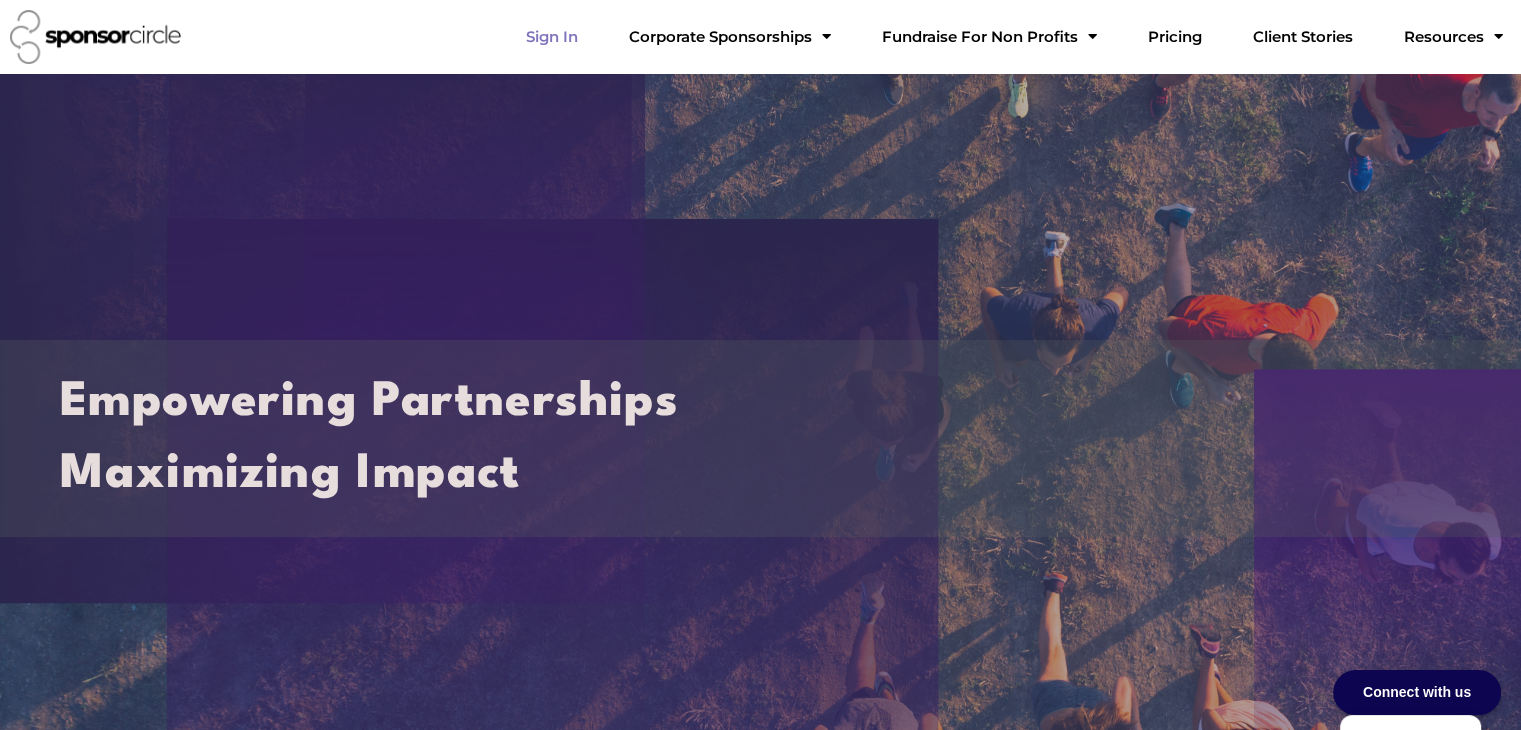click on "Sign In" 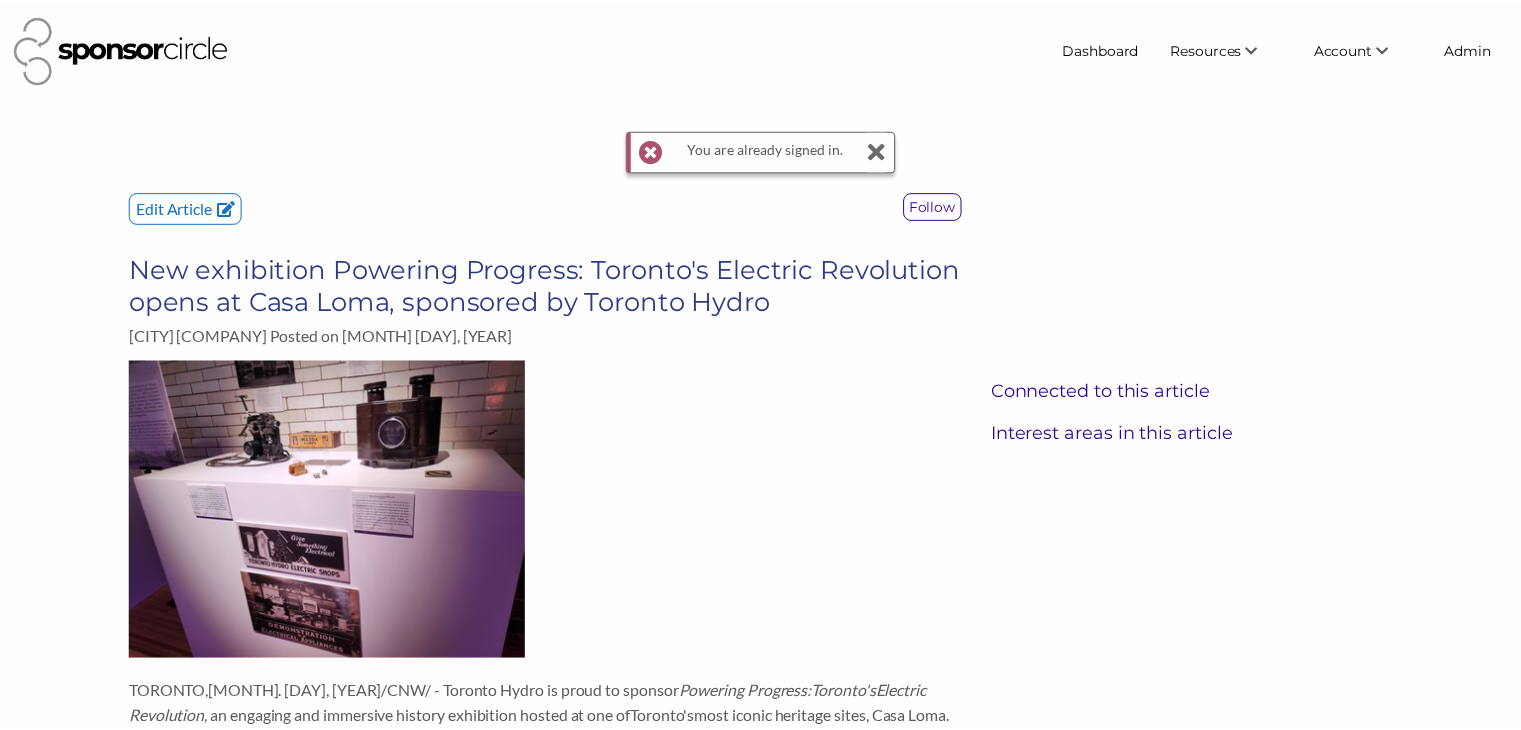 scroll, scrollTop: 0, scrollLeft: 0, axis: both 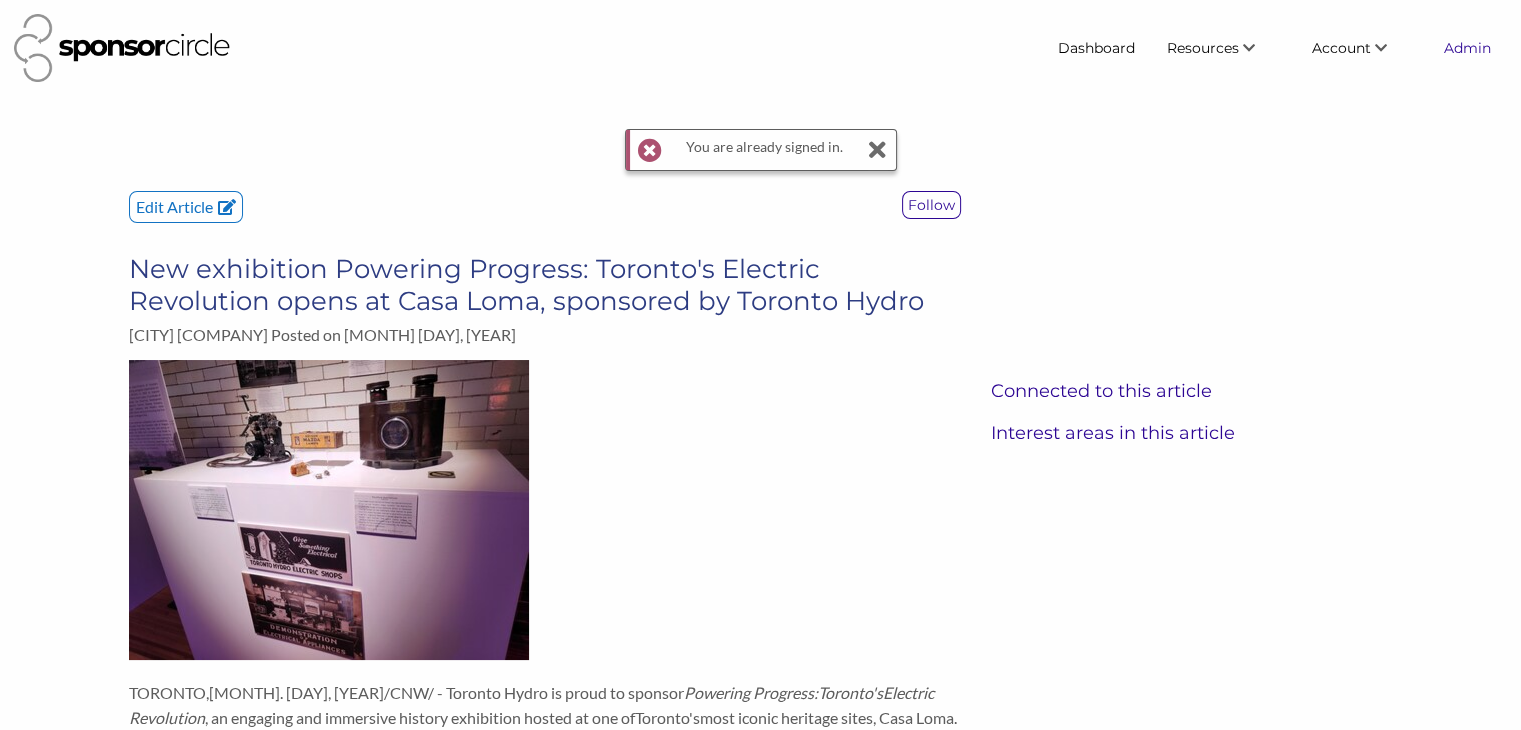 click on "Admin" at bounding box center [1467, 48] 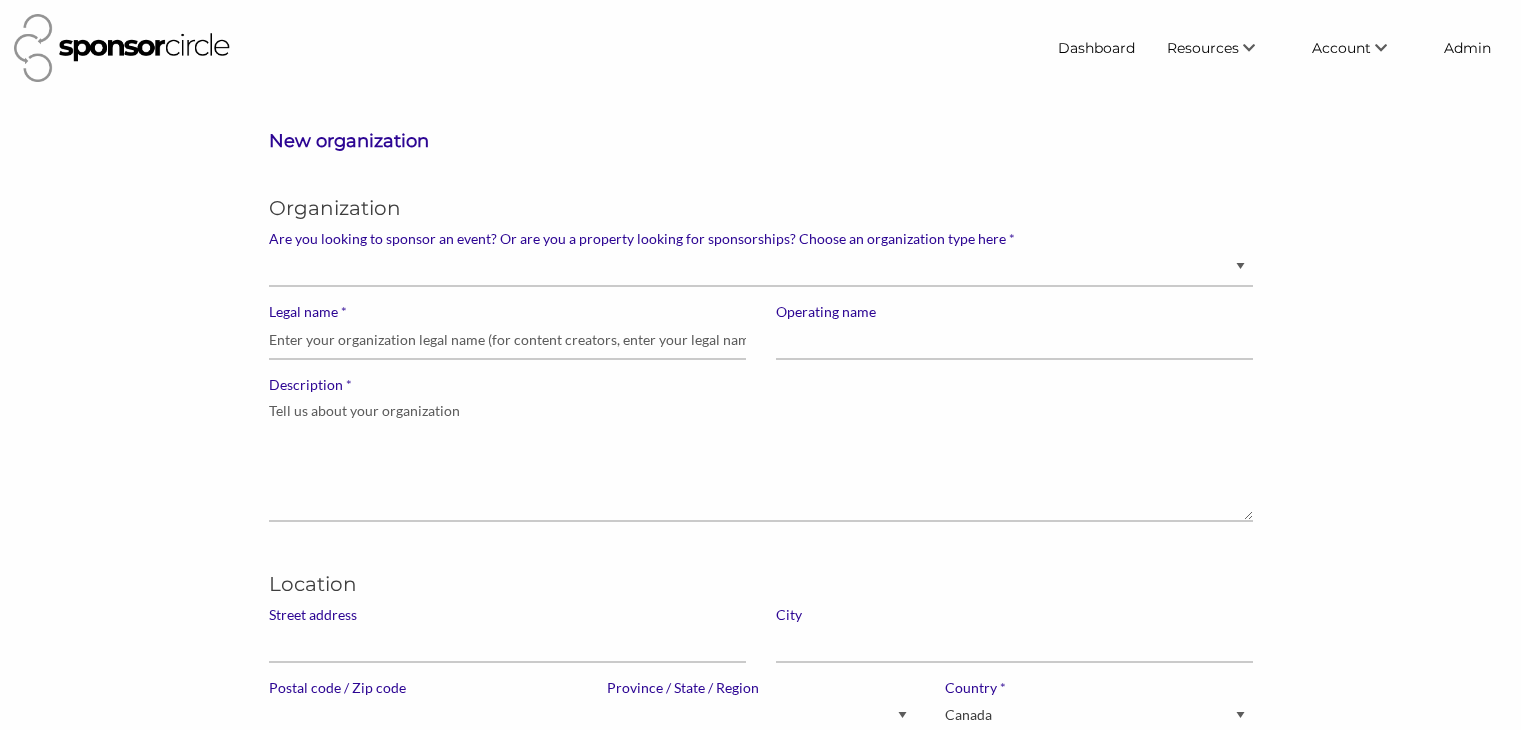 scroll, scrollTop: 0, scrollLeft: 0, axis: both 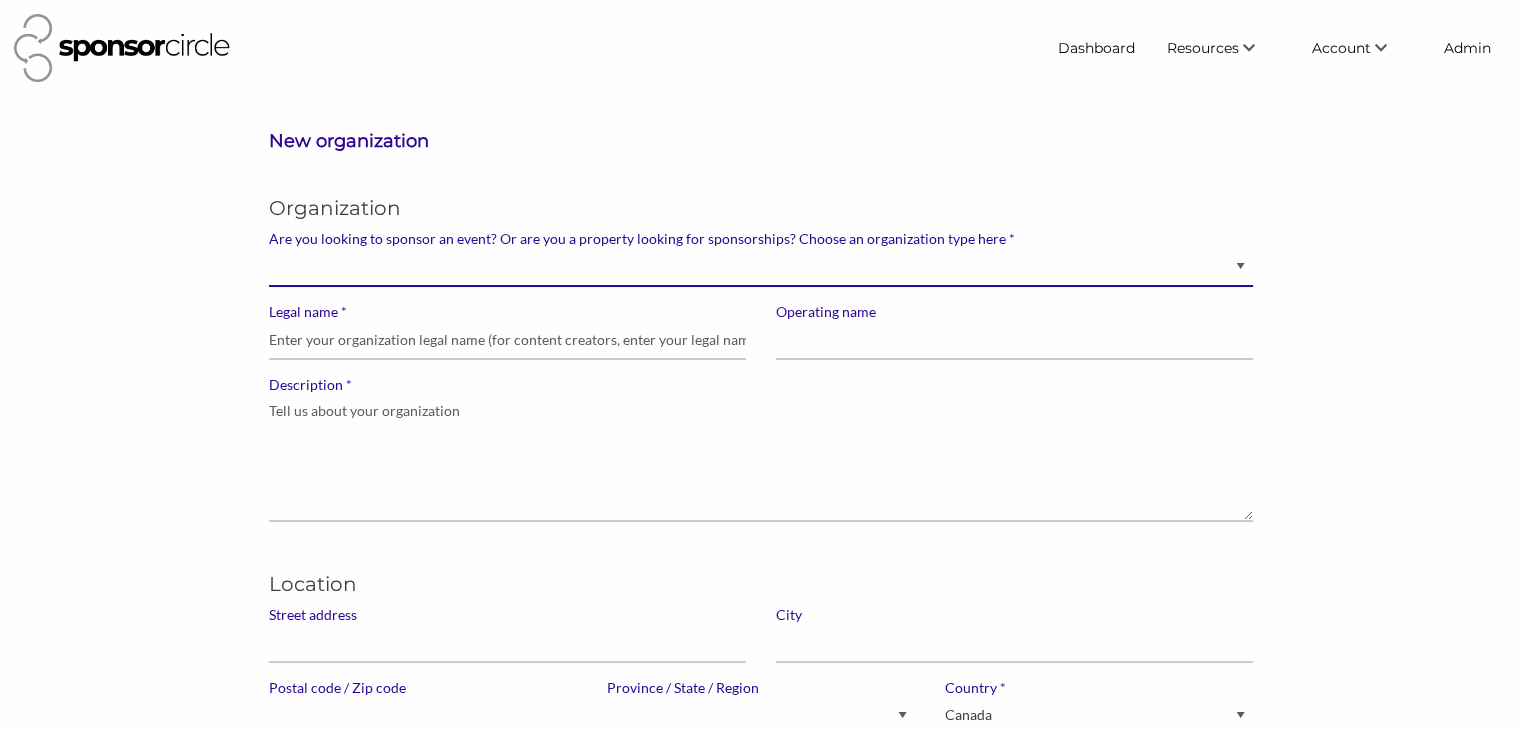 click on "Brand manager looking to sell to or sponsor events and sports teams
Event organizer seeking new partnerships with suppliers, exhibitors or sponsors
Advertising agency
Content creator, athlete or celebrity looking for sponsors" at bounding box center (761, 267) 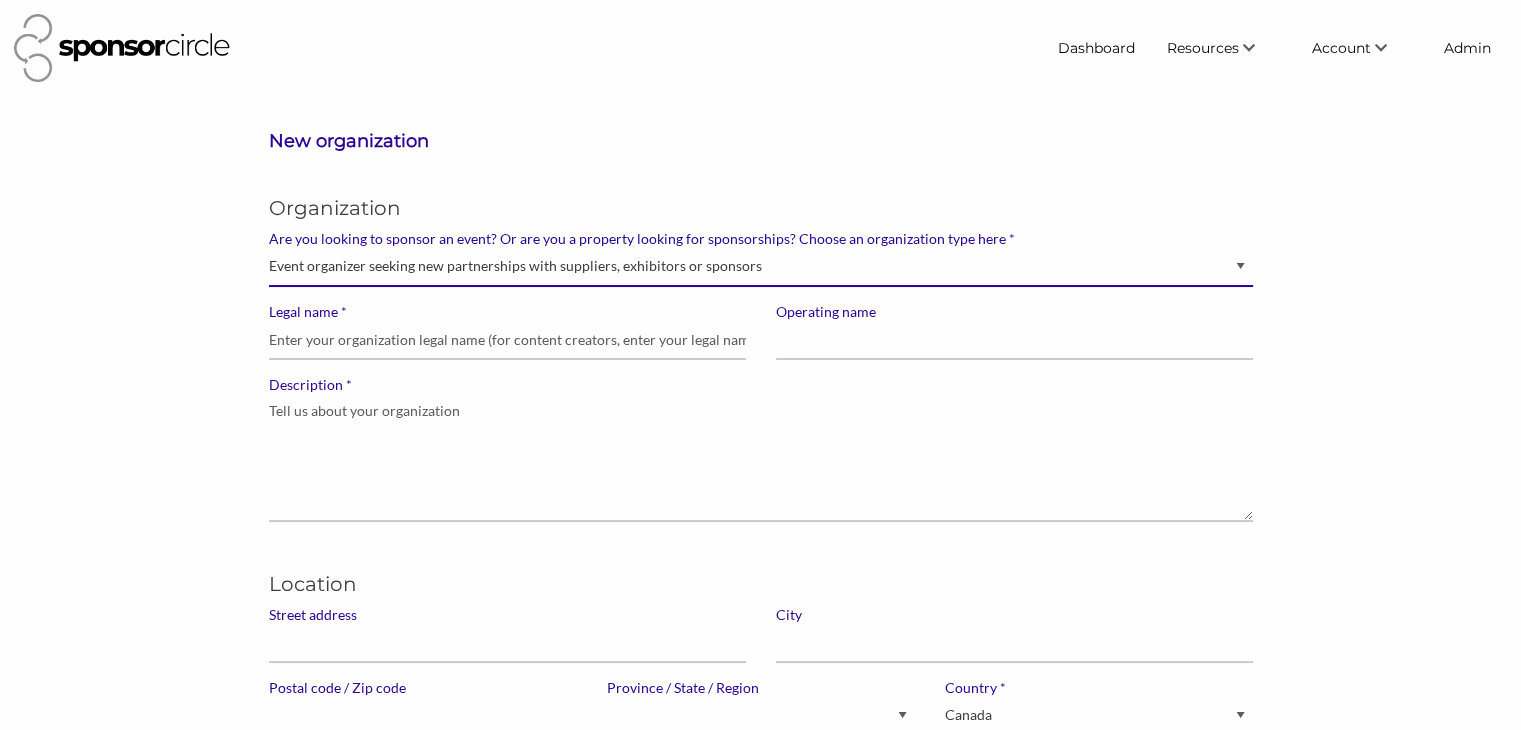 click on "Brand manager looking to sell to or sponsor events and sports teams
Event organizer seeking new partnerships with suppliers, exhibitors or sponsors
Advertising agency
Content creator, athlete or celebrity looking for sponsors" at bounding box center [761, 267] 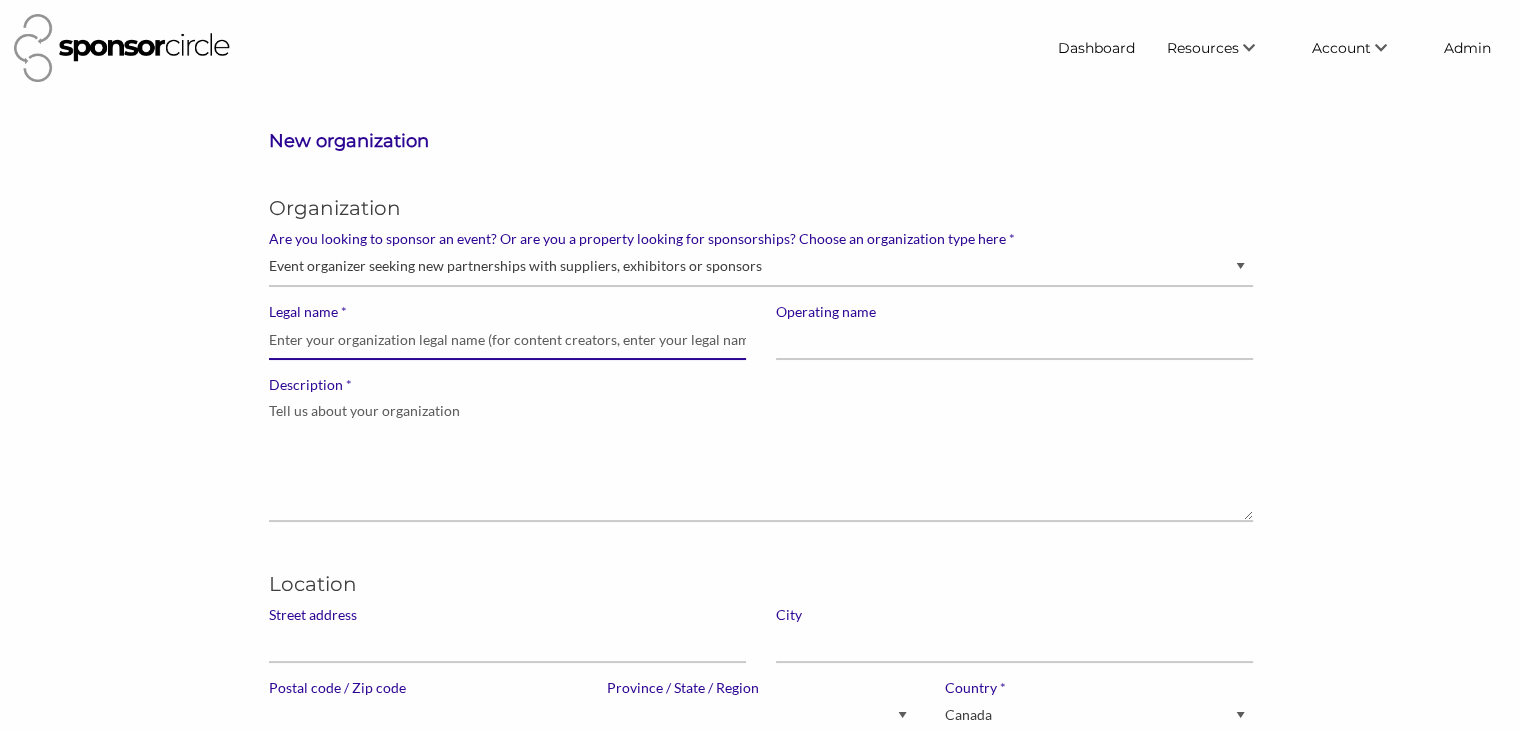 click on "*  Legal name" at bounding box center (507, 340) 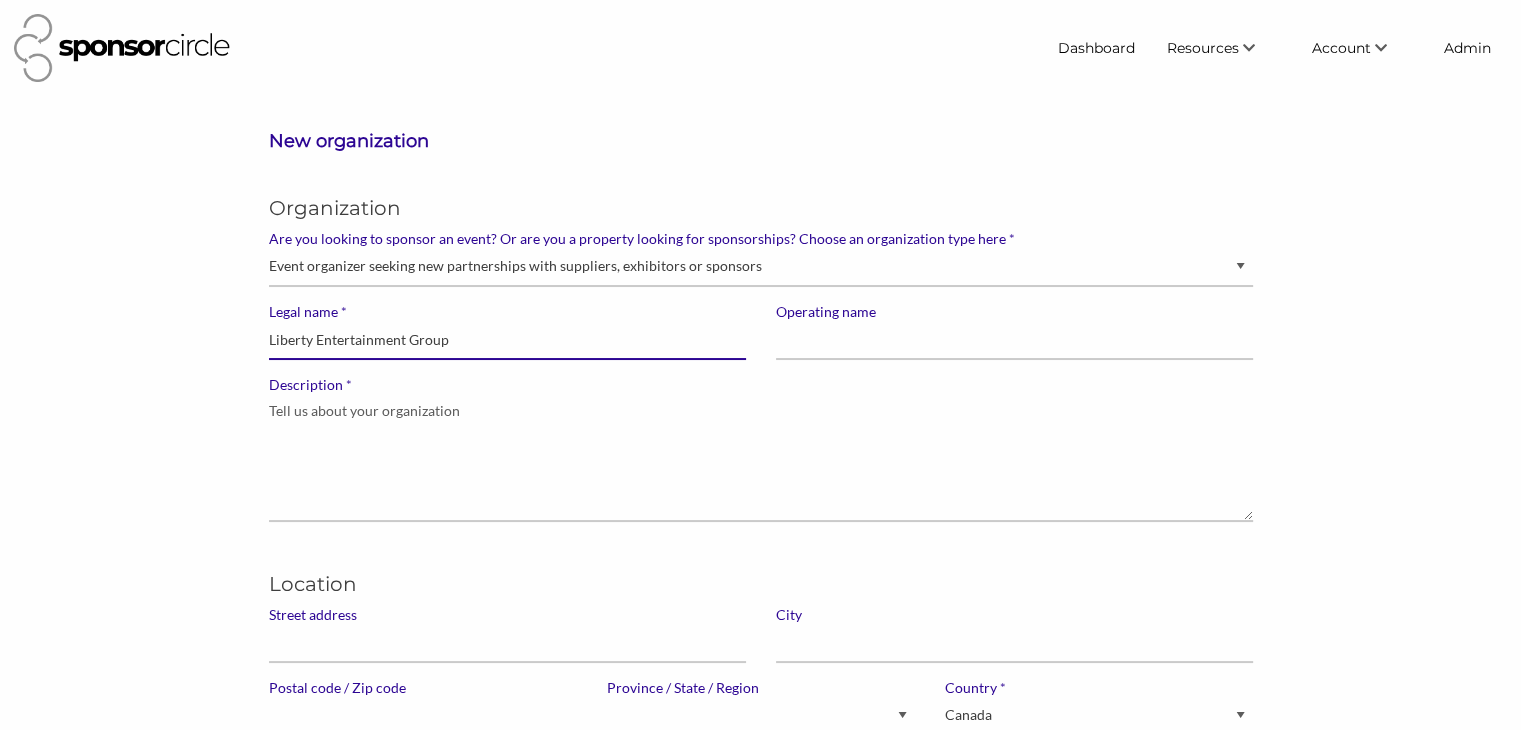 type on "Liberty Entertainment Group" 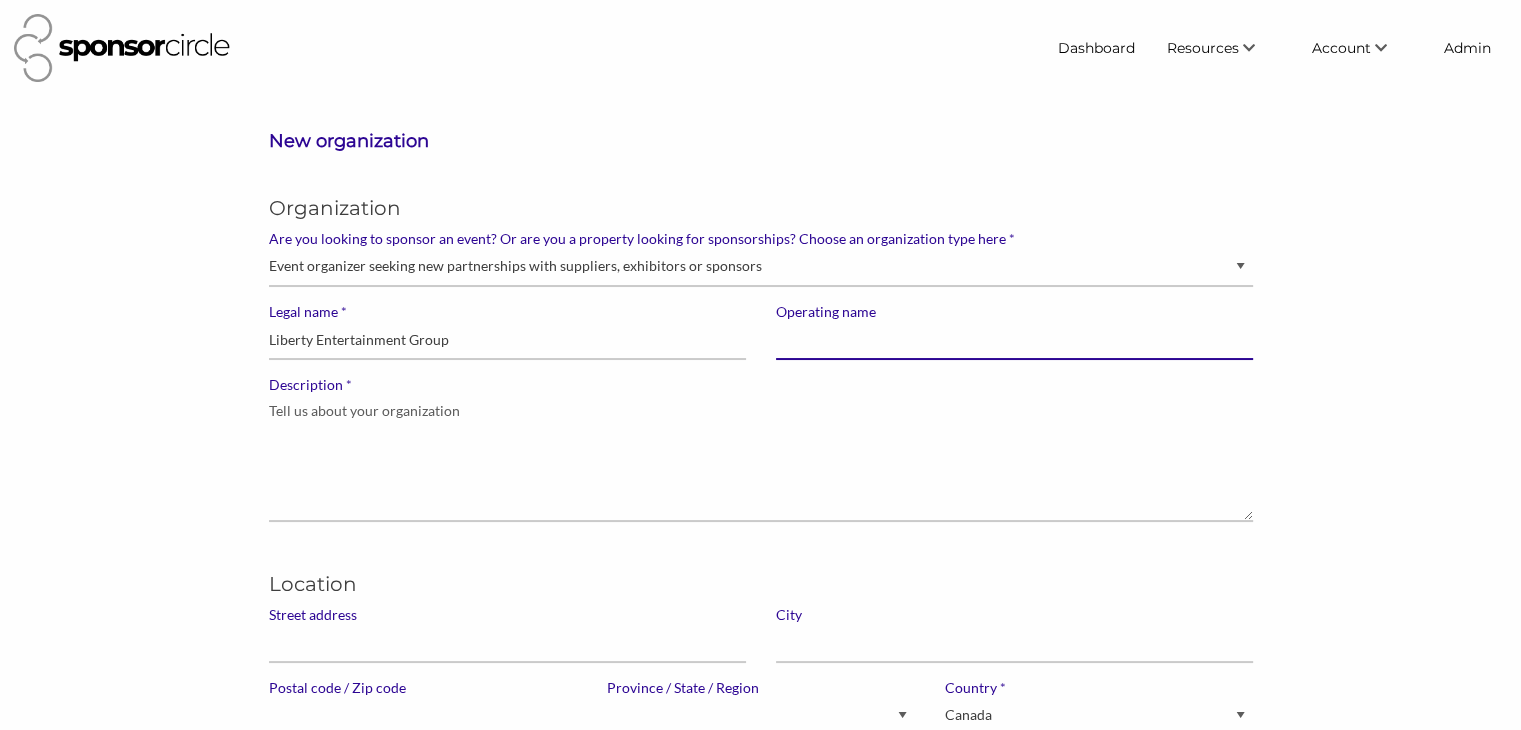 click on "Operating name" at bounding box center [1014, 340] 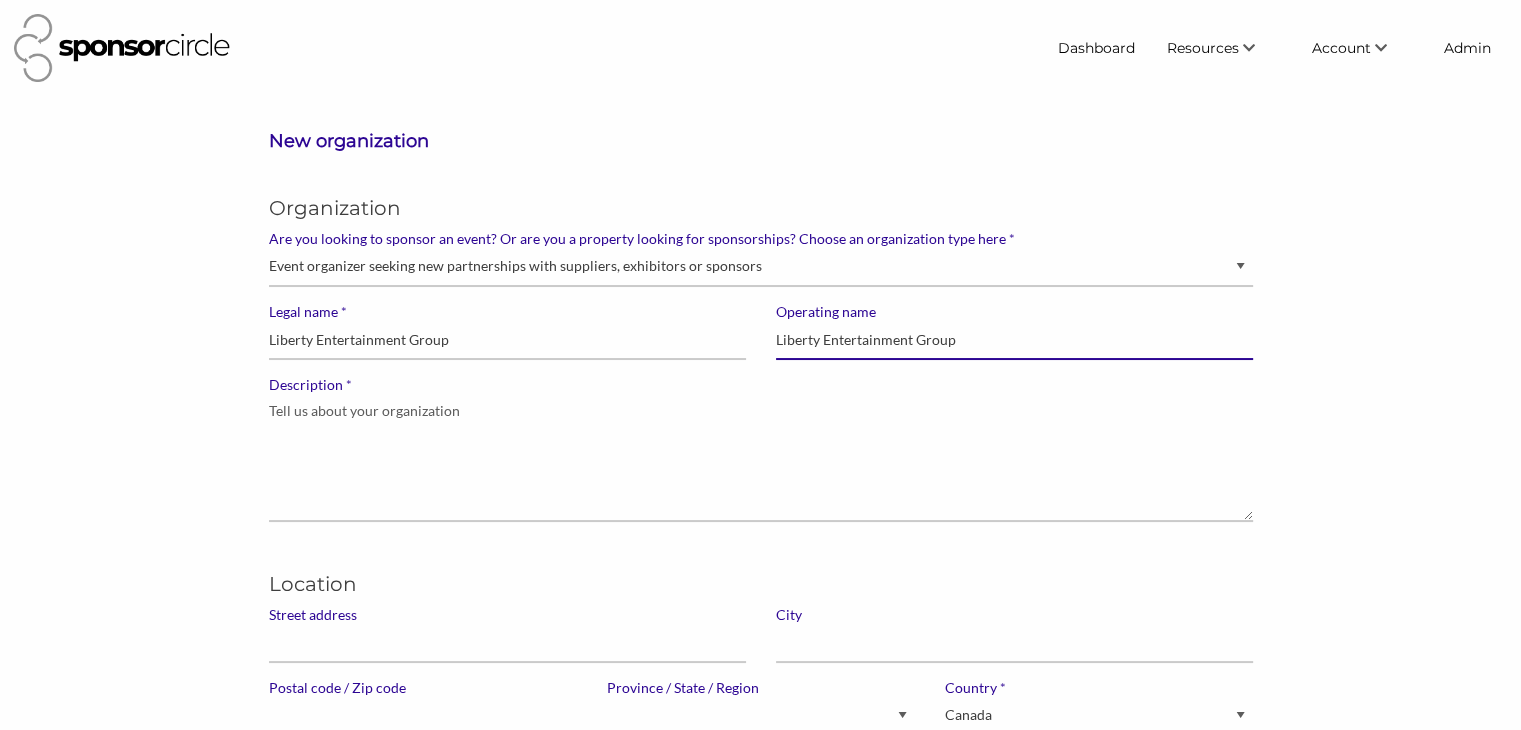 type on "Liberty Entertainment Group" 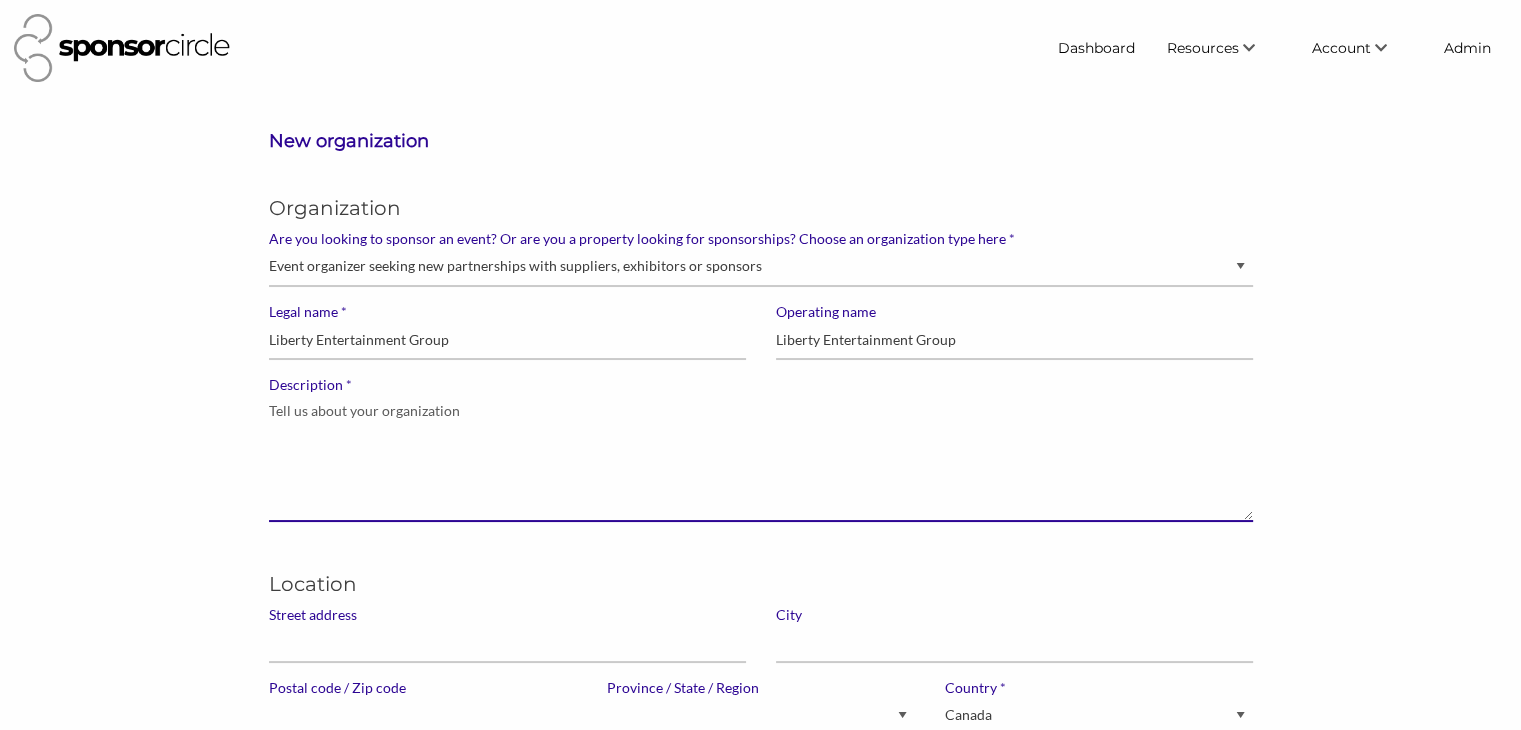 click on "*  Description" at bounding box center (761, 458) 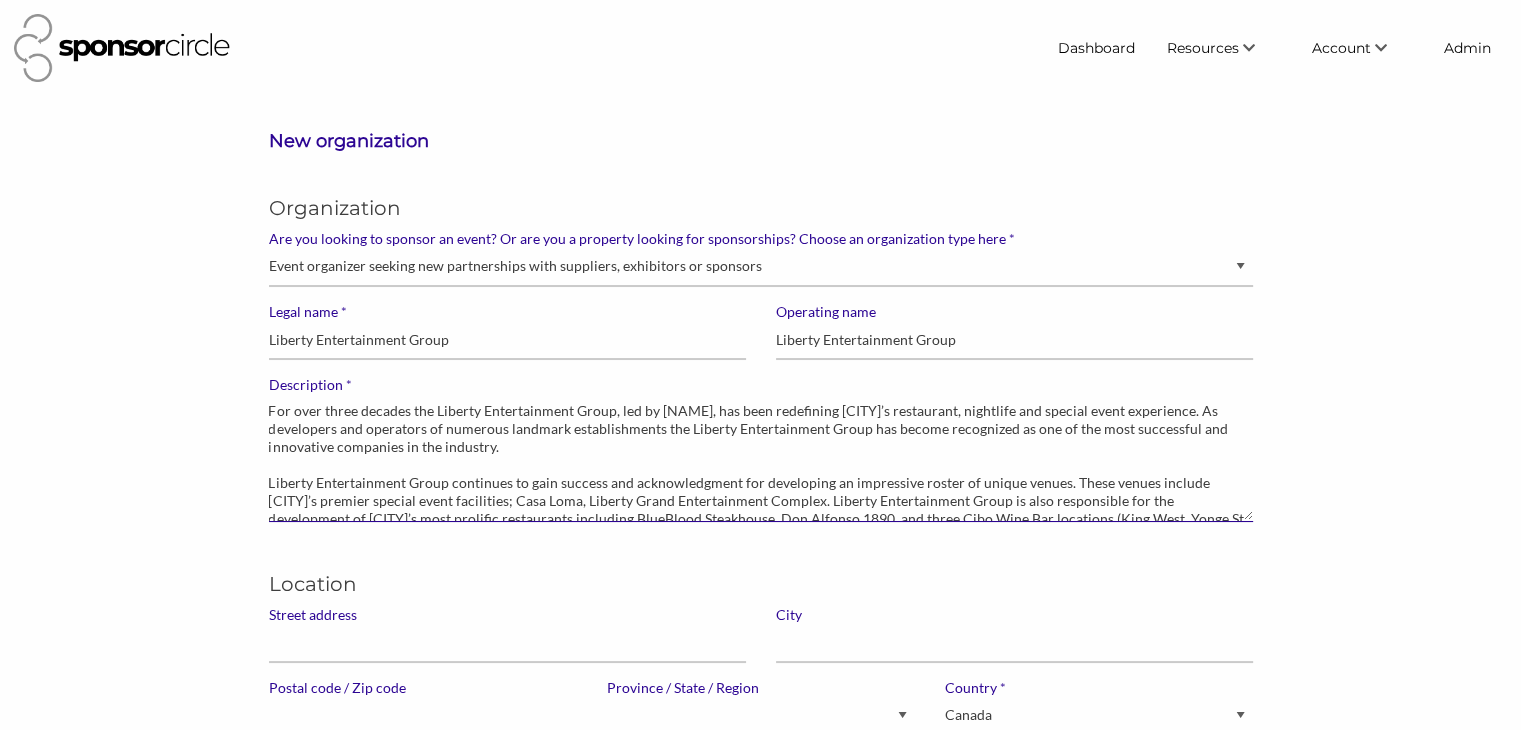 scroll, scrollTop: 79, scrollLeft: 0, axis: vertical 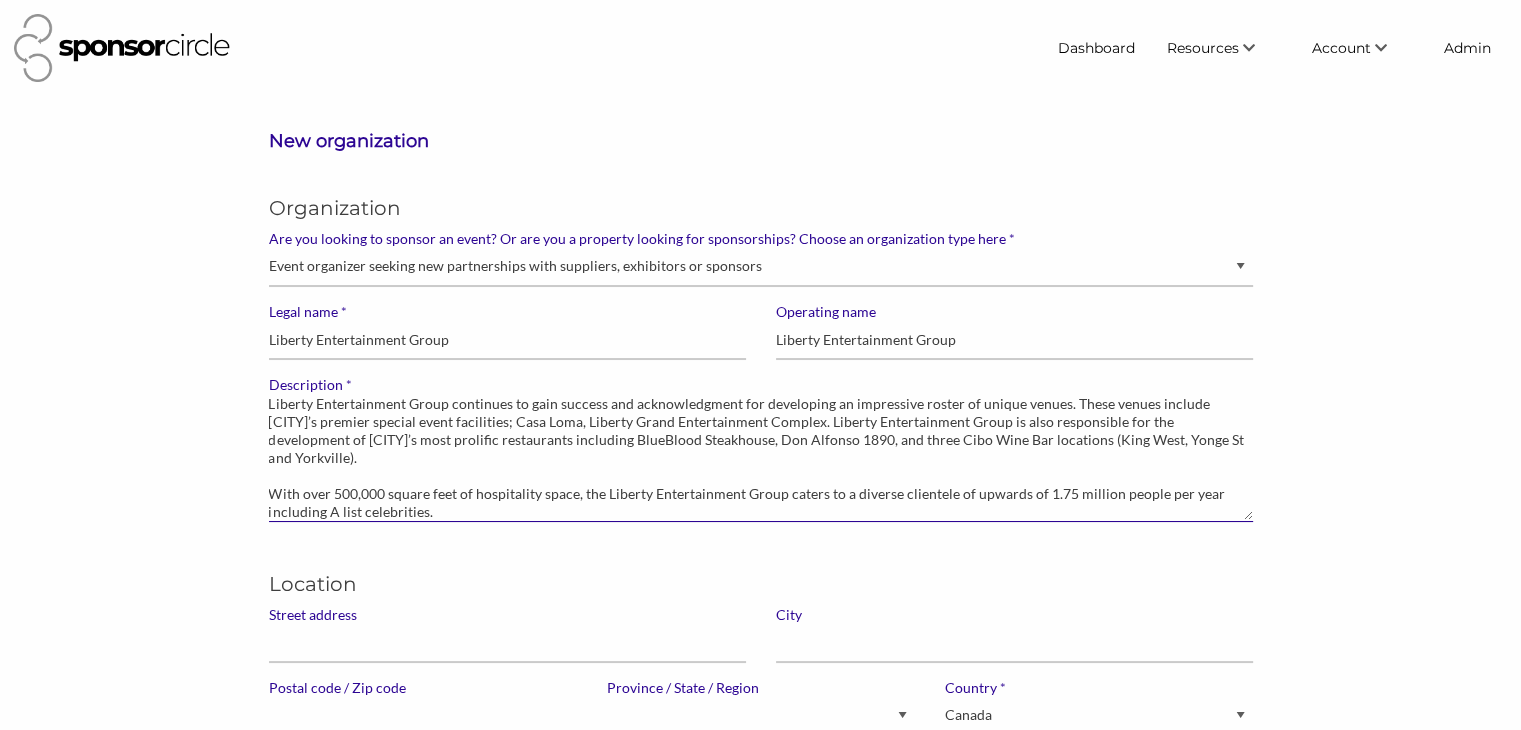 type on "For over three decades the Liberty Entertainment Group, led by [NAME], has been redefining [CITY]’s restaurant, nightlife and special event experience. As developers and operators of numerous landmark establishments the Liberty Entertainment Group has become recognized as one of the most successful and innovative companies in the industry.
Liberty Entertainment Group continues to gain success and acknowledgment for developing an impressive roster of unique venues. These venues include [CITY]’s premier special event facilities; Casa Loma, Liberty Grand Entertainment Complex. Liberty Entertainment Group is also responsible for the development of [CITY]’s most prolific restaurants including BlueBlood Steakhouse, Don Alfonso 1890, and three Cibo Wine Bar locations (King West, Yonge St and Yorkville).
With over 500,000 square feet of hospitality space, the Liberty Entertainment Group caters to a diverse clientele of upwards of 1.75 million people per year including A list celebrities." 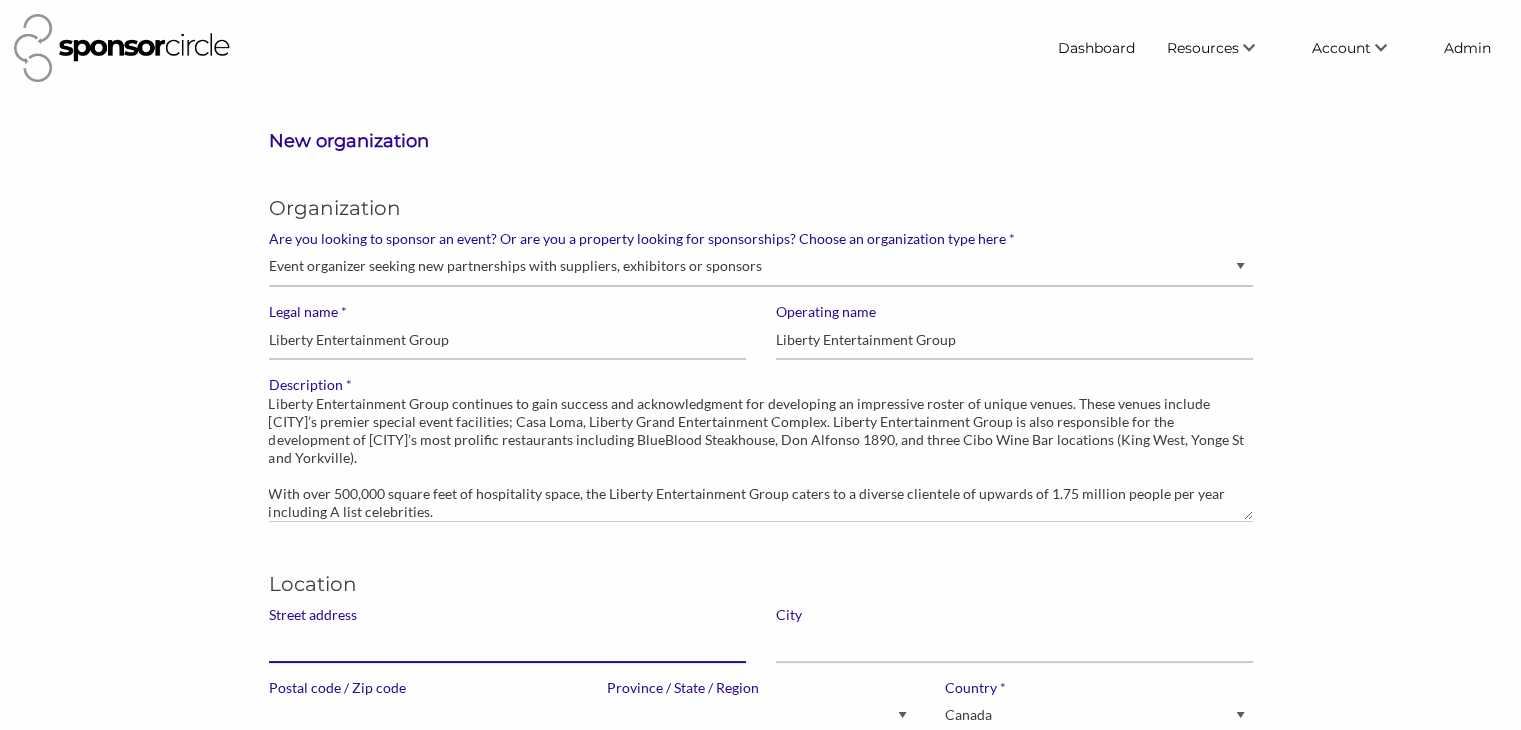 click on "Street address" at bounding box center [507, 643] 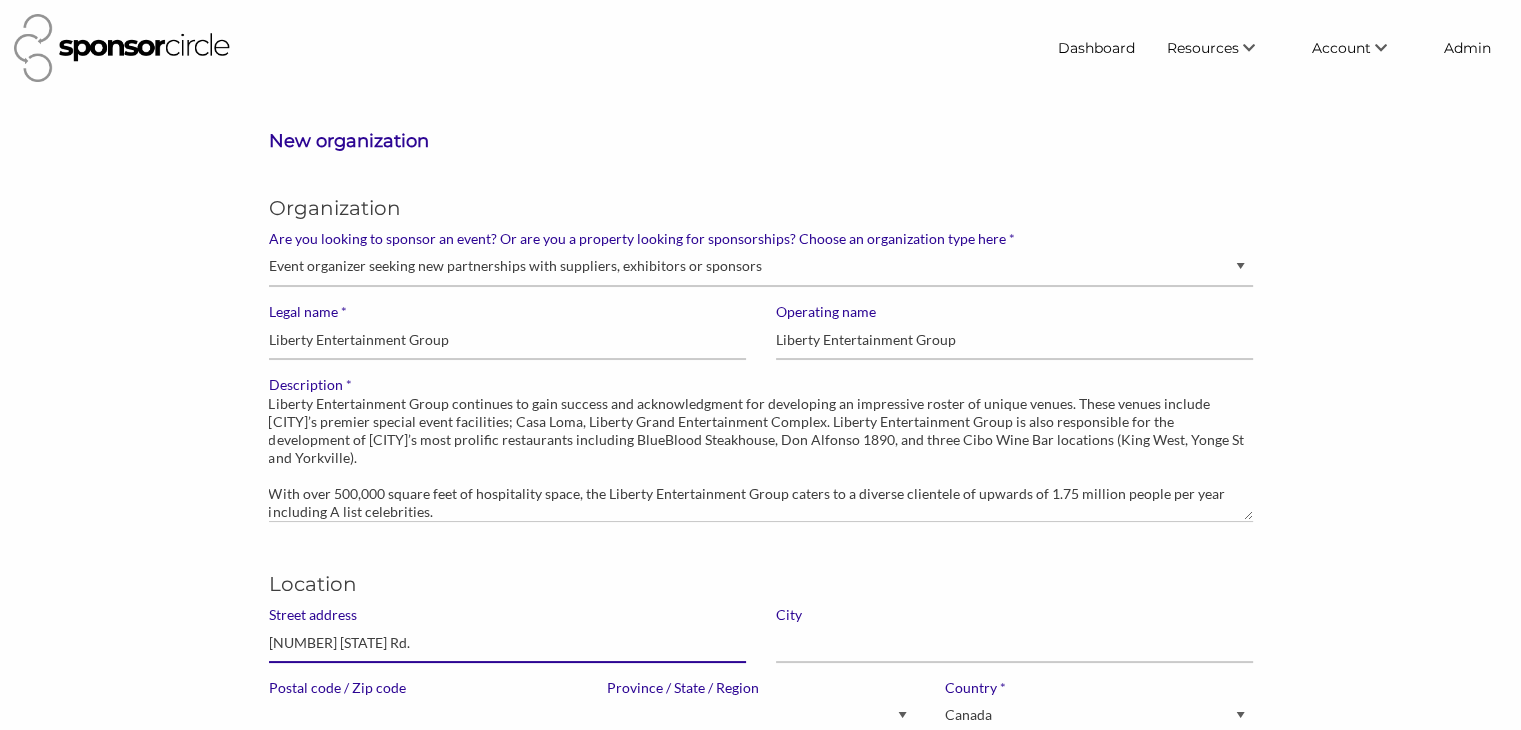 type on "[NUMBER] [STATE] Rd." 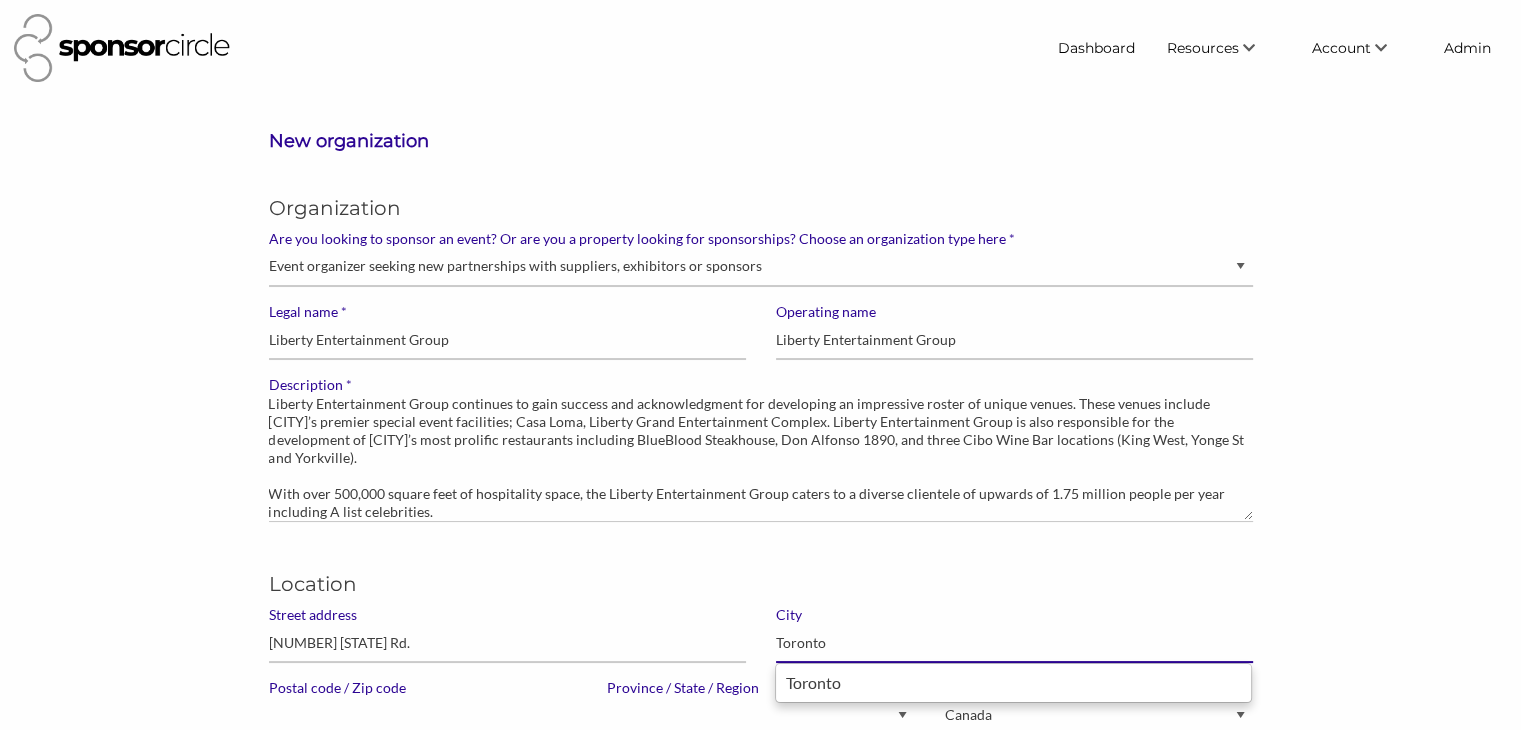 type on "Toronto" 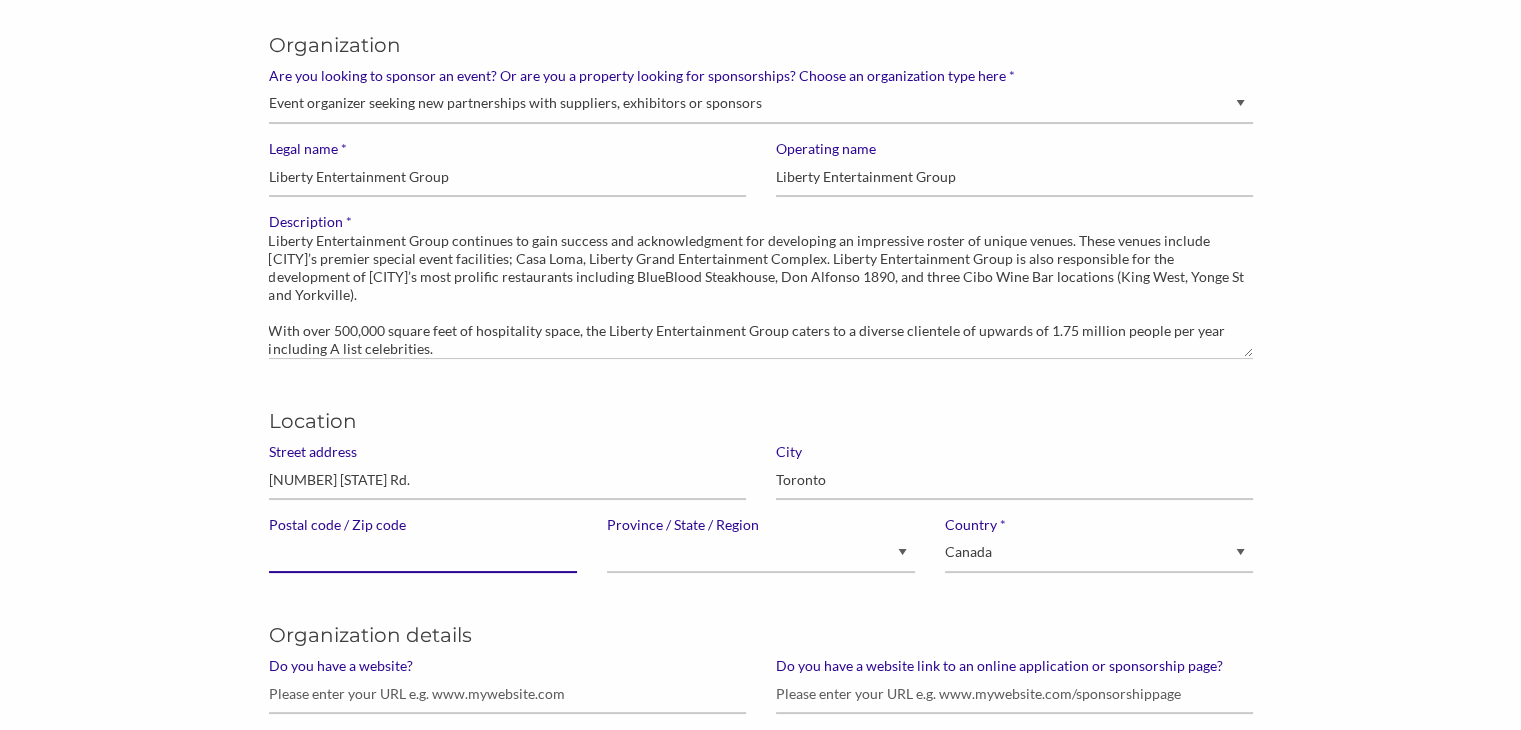 scroll, scrollTop: 179, scrollLeft: 0, axis: vertical 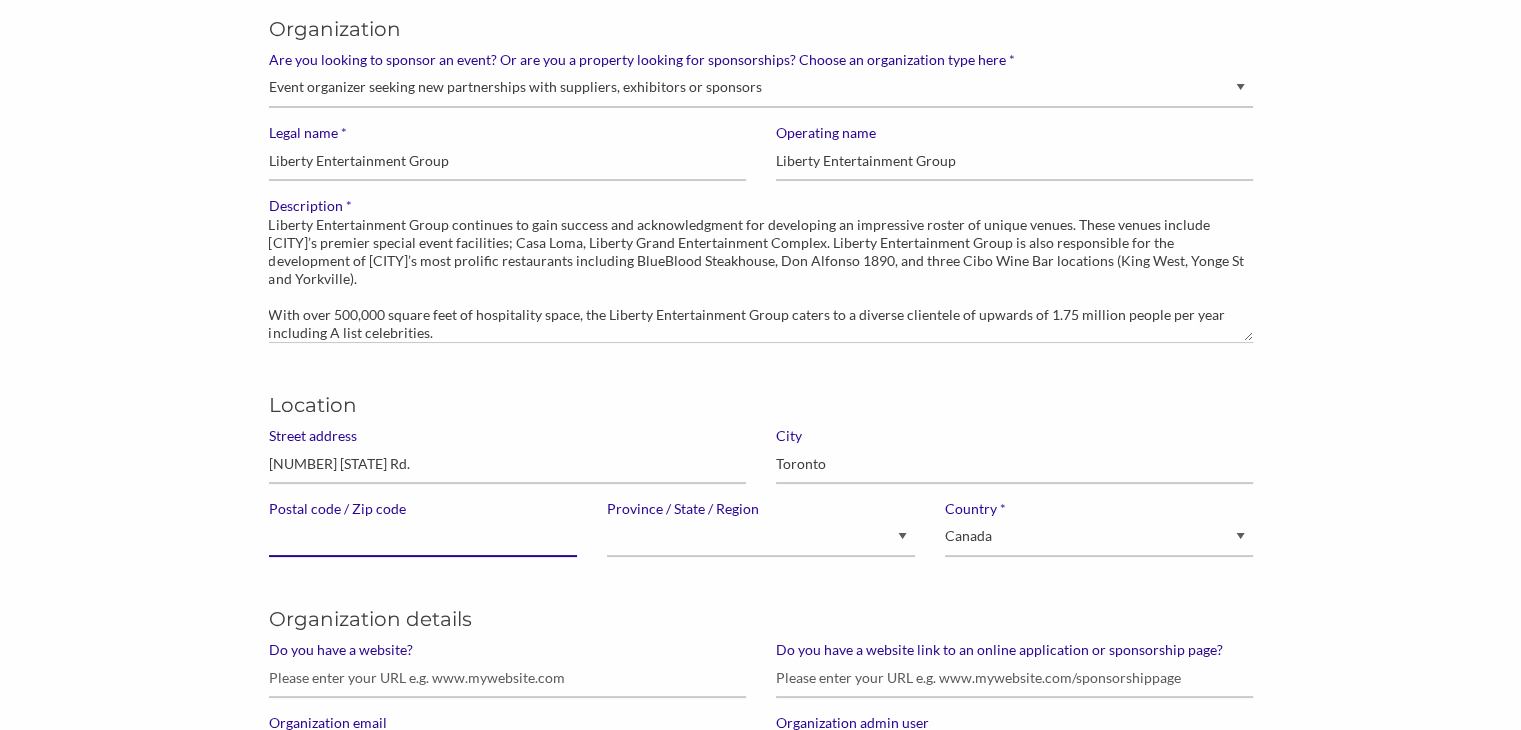 paste on "M6K3C3" 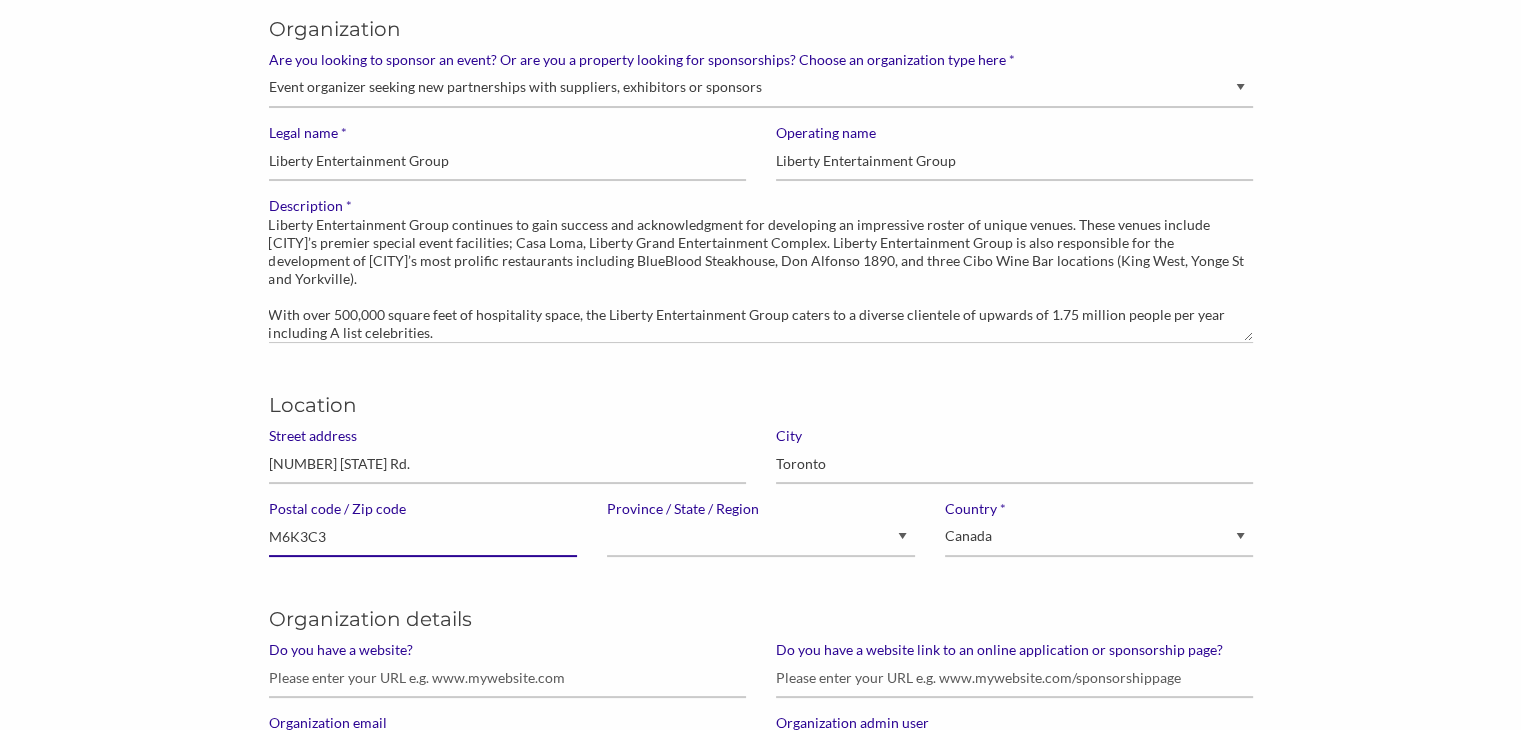 type on "M6K3C3" 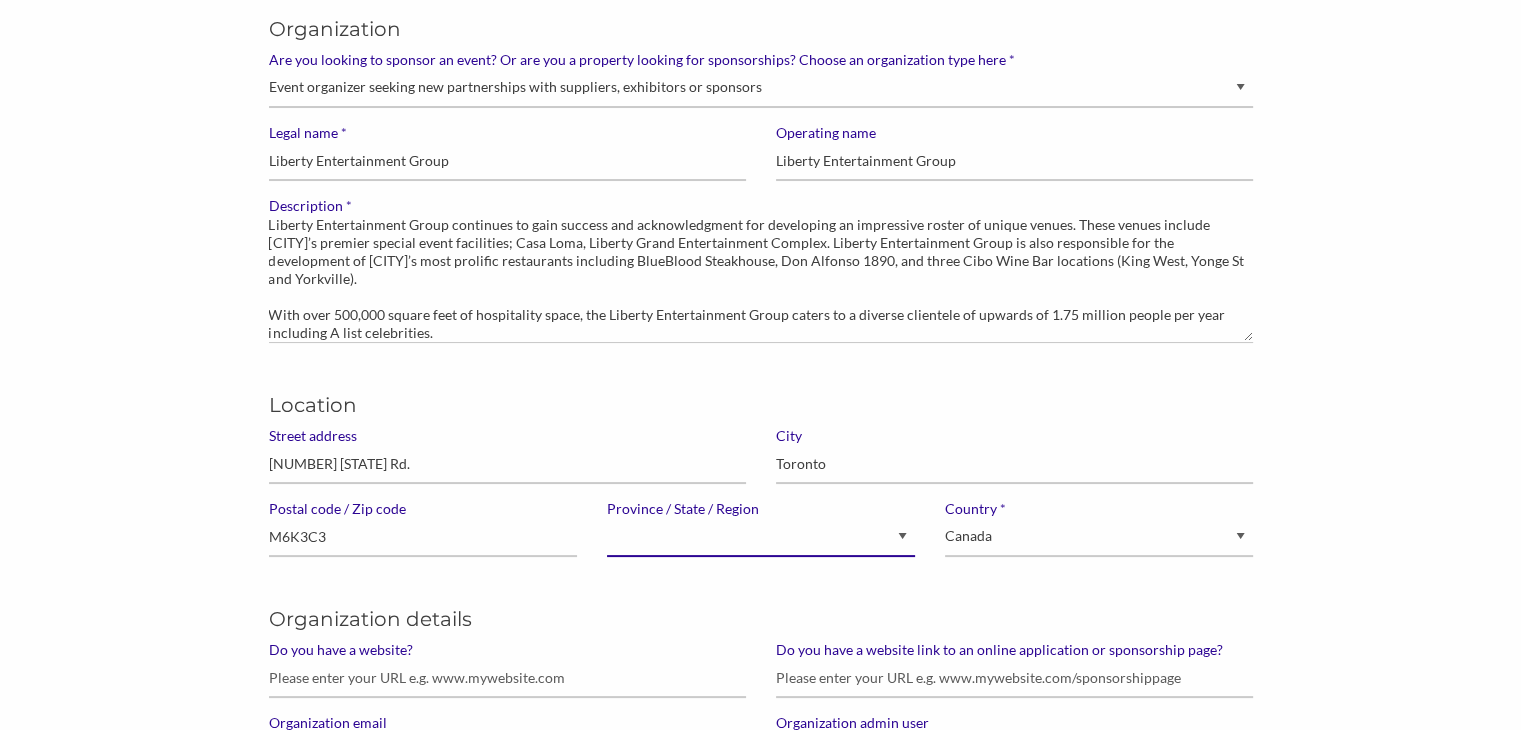 click on "Alberta
British Columbia
Manitoba
New Brunswick
Newfoundland and Labrador
Northwest Territories
Nova Scotia
Nunavut
Ontario
Prince Edward Island
Quebec
Saskatchewan
Yukon Alaska
Alabama
Arkansas
American Samoa
Arizona
California
Colorado
Connecticut
District of Columbia
Delaware
Florida
Georgia
Guam
Hawaii
Iowa
Idaho
Illinois
Indiana
Kansas
Kentucky
Louisiana
Massachusetts
Maryland
Maine
Michigan
Minnesota
Missouri
Mississippi
Montana
North Carolina
North Dakota
Nebraska
New Hampshire
New Jersey
New Mexico
Nevada
New York
Ohio
Oklahoma
Oregon
Pennsylvania
Puerto Rico
Rhode Island
South Carolina
South Dakota
Tennessee
Texas
Utah
Virginia
Virgin Islands
Vermont
Washington
Wisconsin
West Virginia
Wyoming N/A" at bounding box center (761, 537) 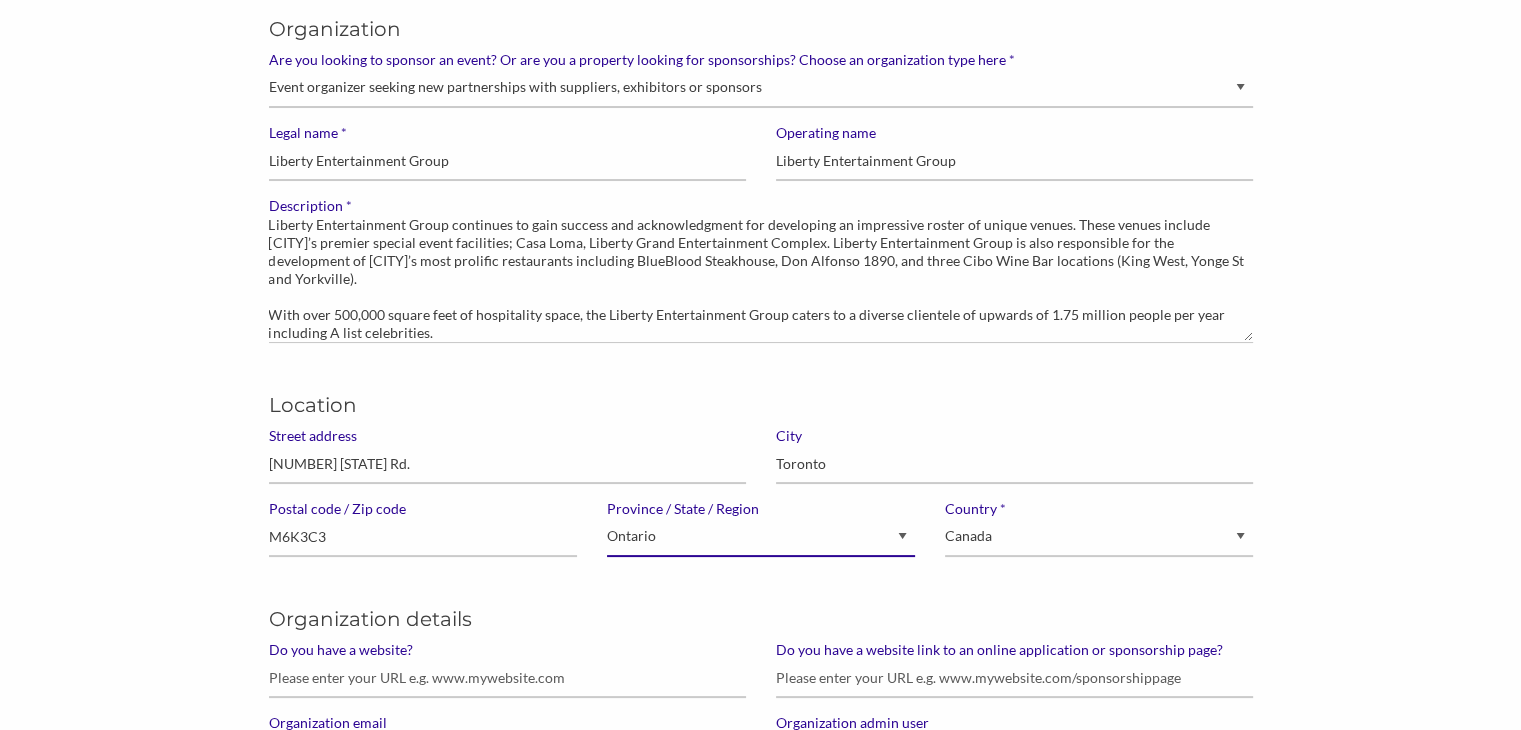 click on "Alberta
British Columbia
Manitoba
New Brunswick
Newfoundland and Labrador
Northwest Territories
Nova Scotia
Nunavut
Ontario
Prince Edward Island
Quebec
Saskatchewan
Yukon Alaska
Alabama
Arkansas
American Samoa
Arizona
California
Colorado
Connecticut
District of Columbia
Delaware
Florida
Georgia
Guam
Hawaii
Iowa
Idaho
Illinois
Indiana
Kansas
Kentucky
Louisiana
Massachusetts
Maryland
Maine
Michigan
Minnesota
Missouri
Mississippi
Montana
North Carolina
North Dakota
Nebraska
New Hampshire
New Jersey
New Mexico
Nevada
New York
Ohio
Oklahoma
Oregon
Pennsylvania
Puerto Rico
Rhode Island
South Carolina
South Dakota
Tennessee
Texas
Utah
Virginia
Virgin Islands
Vermont
Washington
Wisconsin
West Virginia
Wyoming N/A" at bounding box center (761, 537) 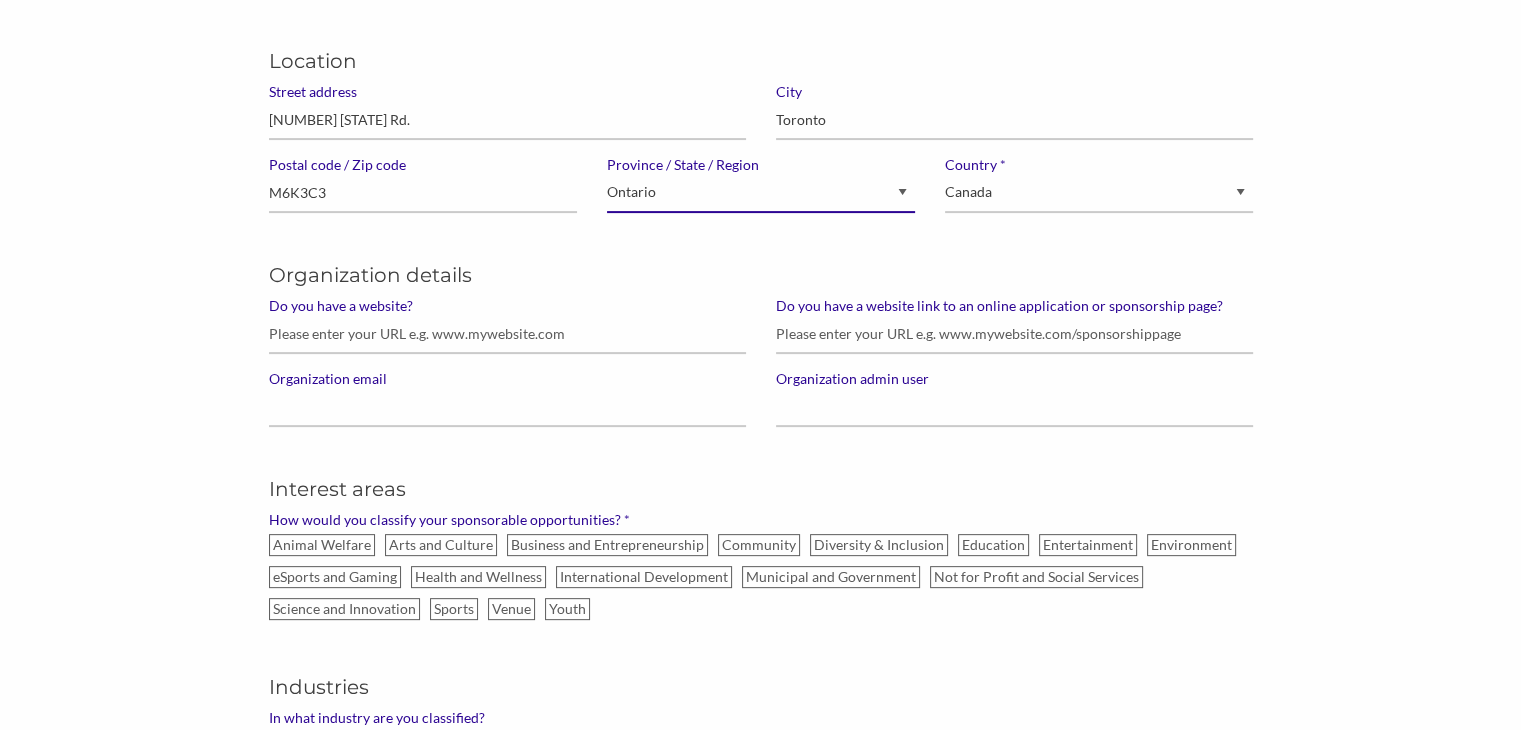 scroll, scrollTop: 524, scrollLeft: 0, axis: vertical 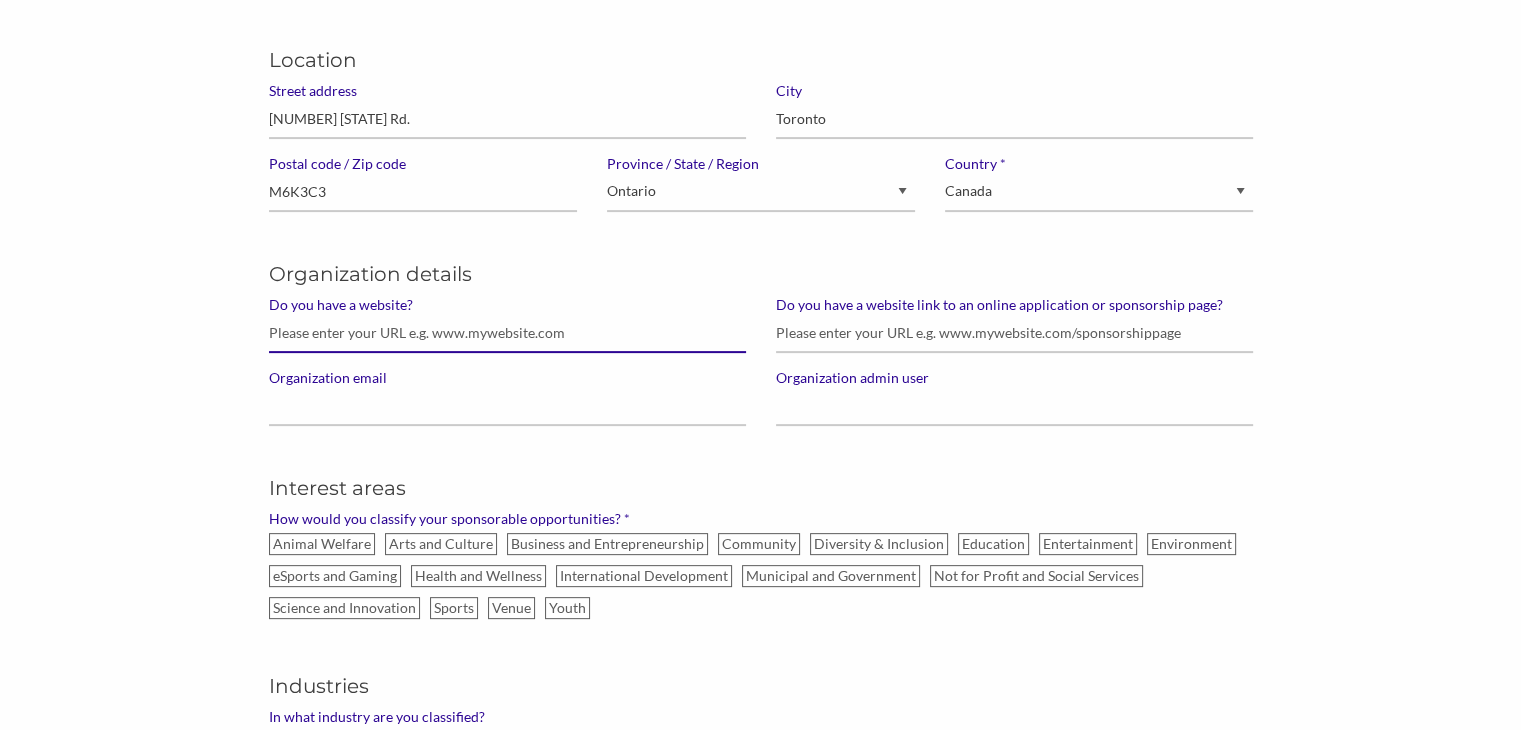 click on "Do you have a website?" at bounding box center (507, 333) 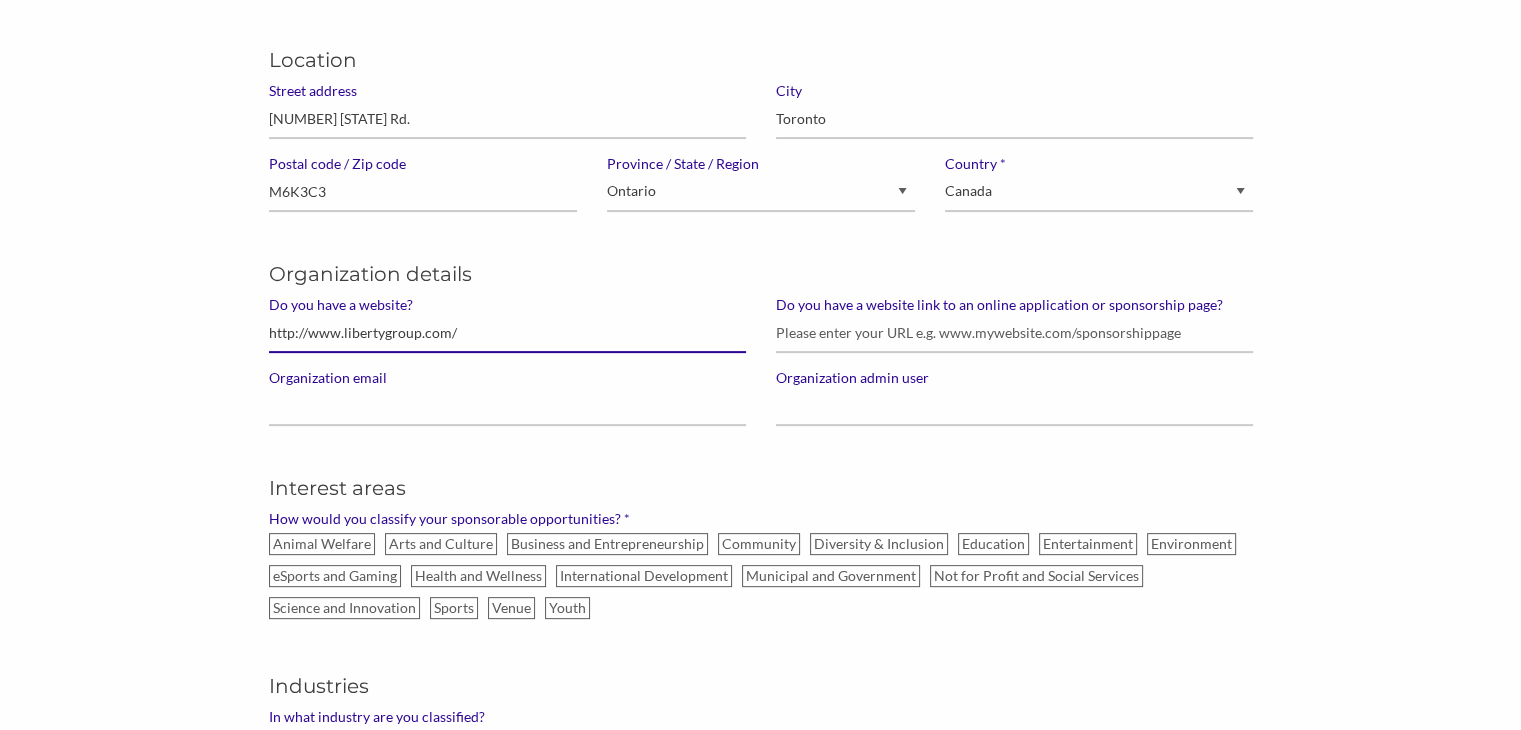 type on "http://www.libertygroup.com/" 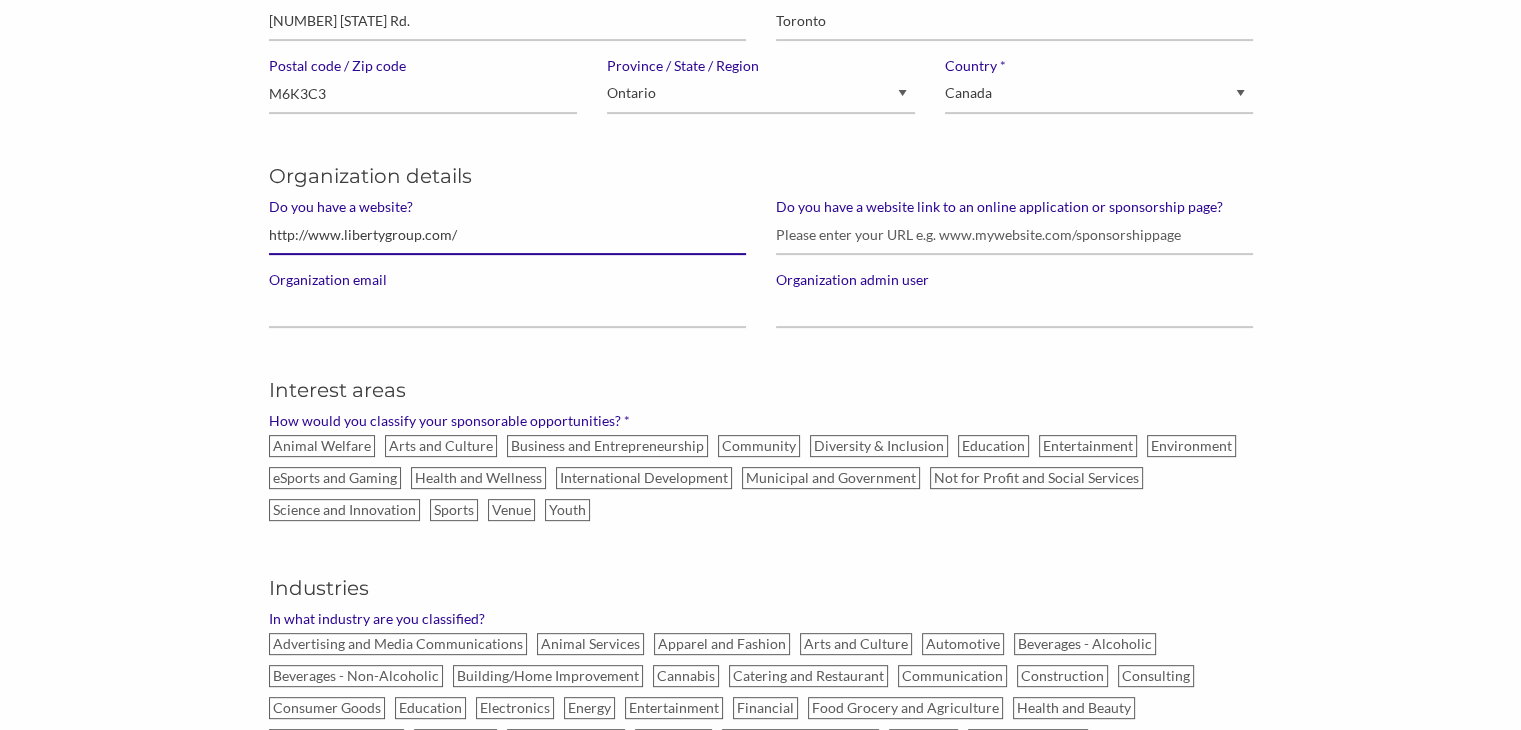 scroll, scrollTop: 624, scrollLeft: 0, axis: vertical 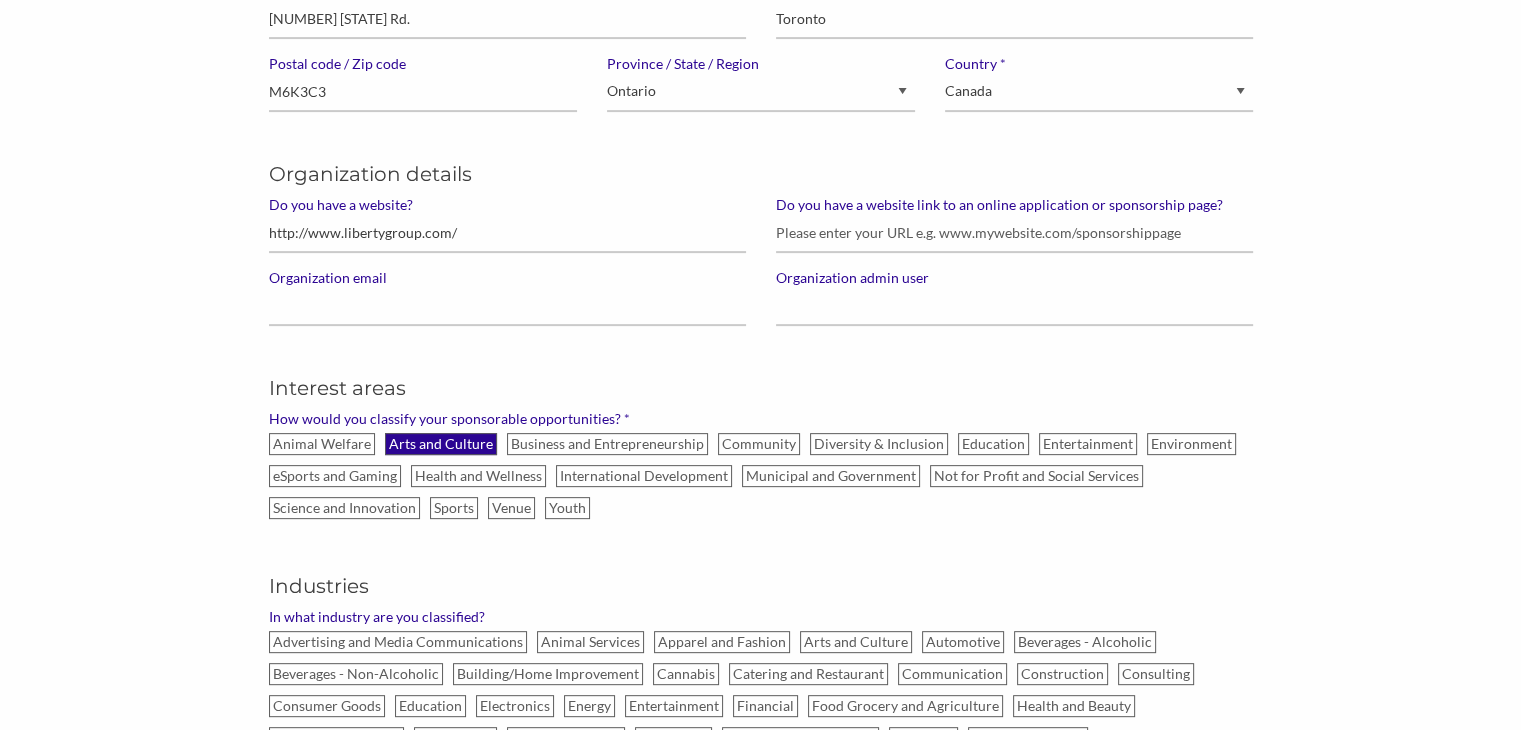 click on "Arts and Culture" at bounding box center [441, 444] 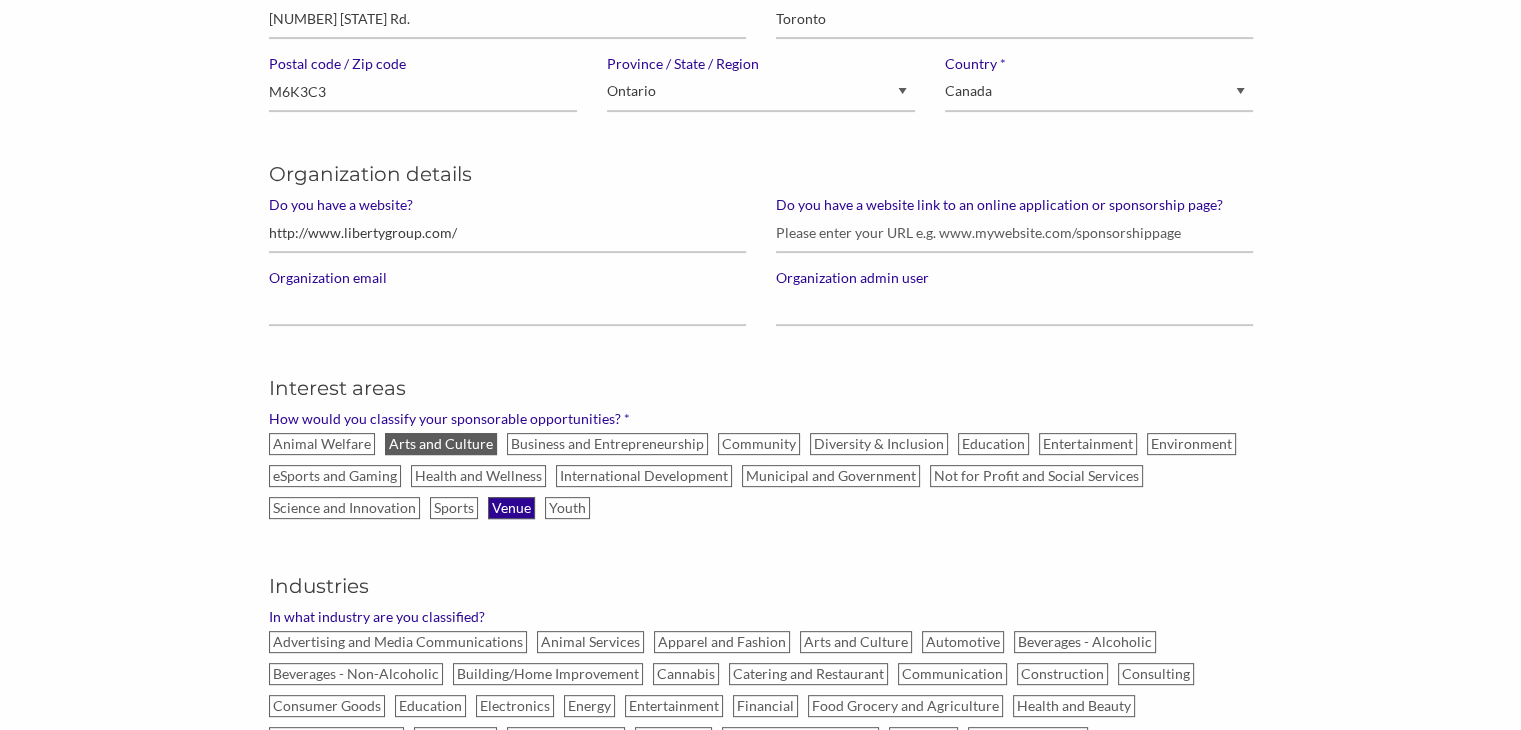 click on "Venue" at bounding box center [511, 508] 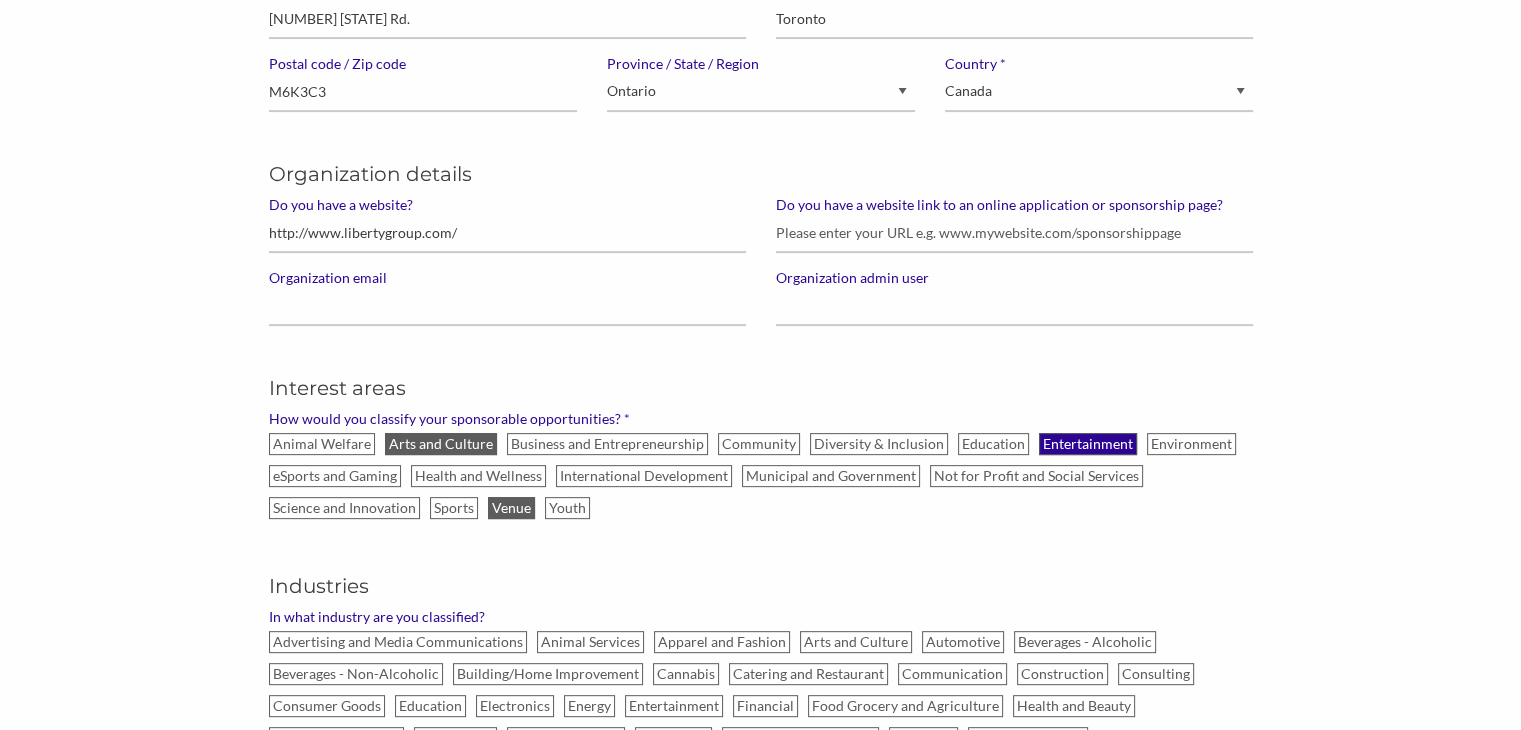 click on "Entertainment" at bounding box center [1088, 444] 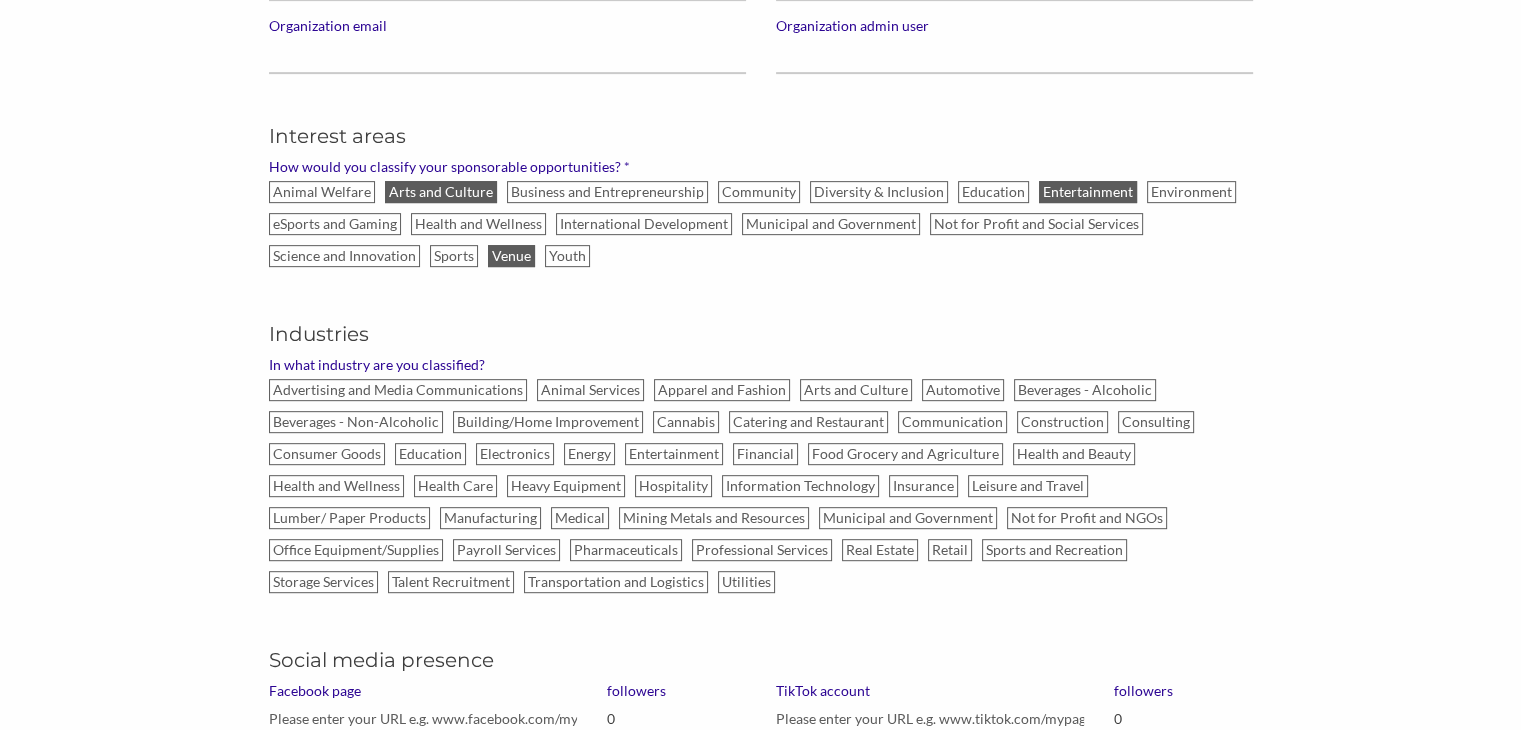 scroll, scrollTop: 877, scrollLeft: 0, axis: vertical 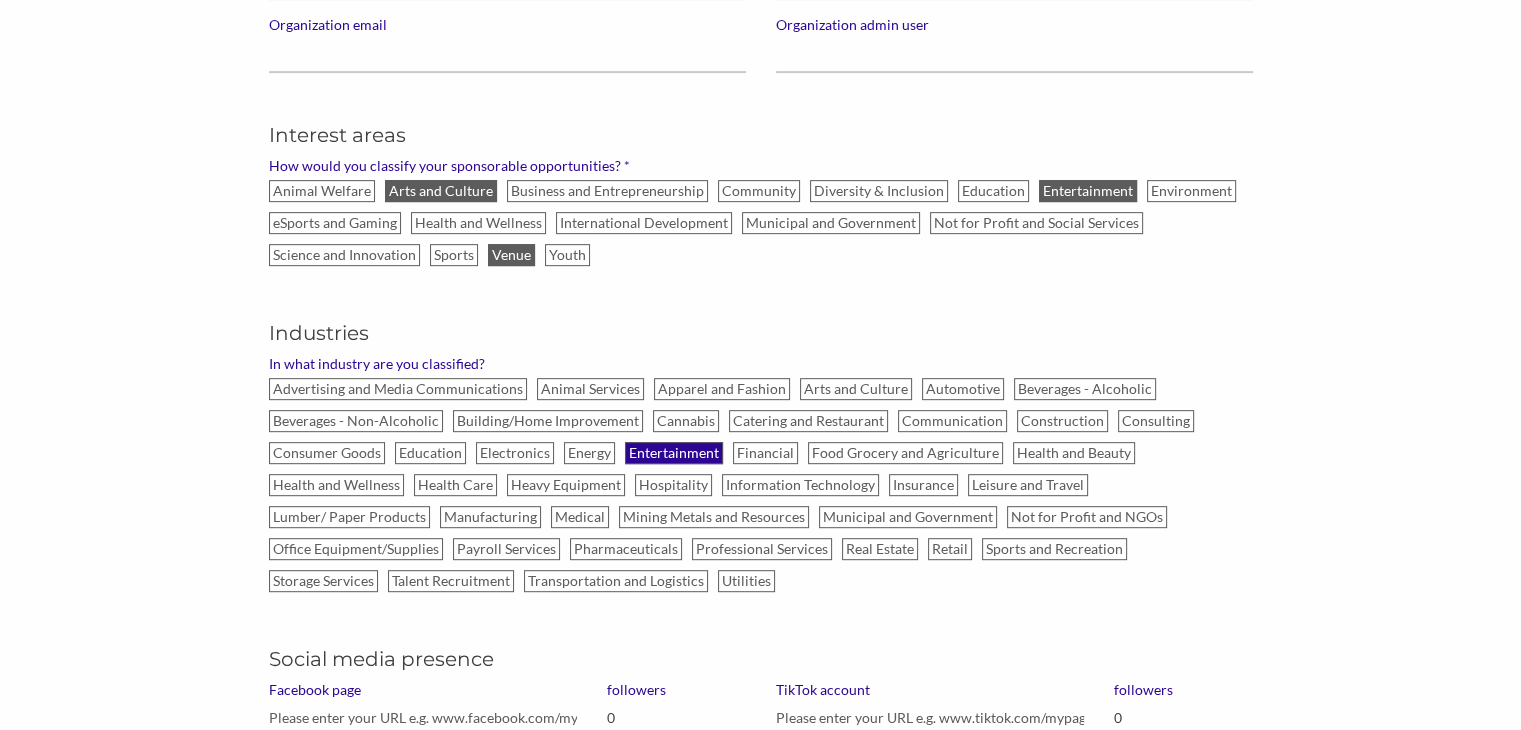 click on "Entertainment" at bounding box center (674, 453) 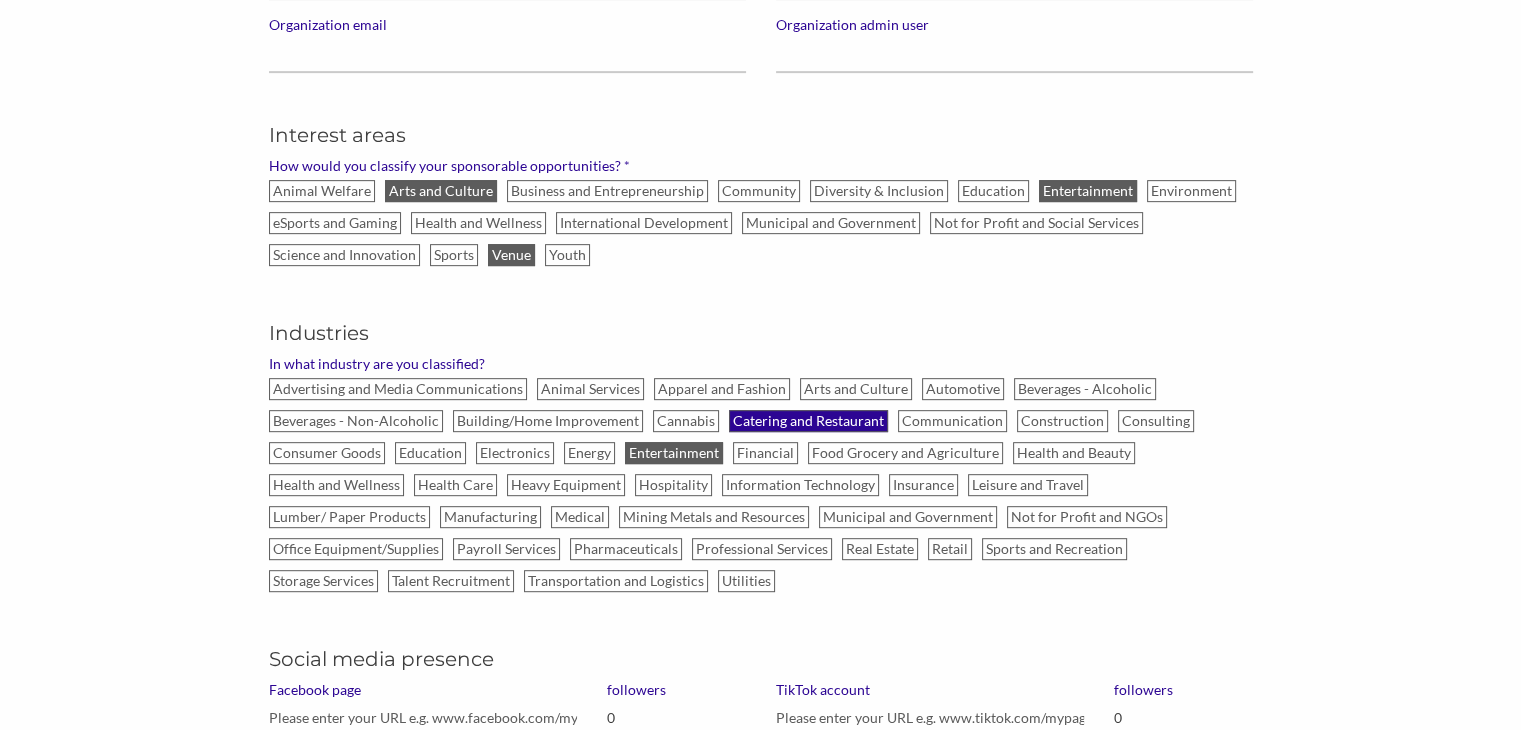 click on "Catering and Restaurant" at bounding box center (808, 421) 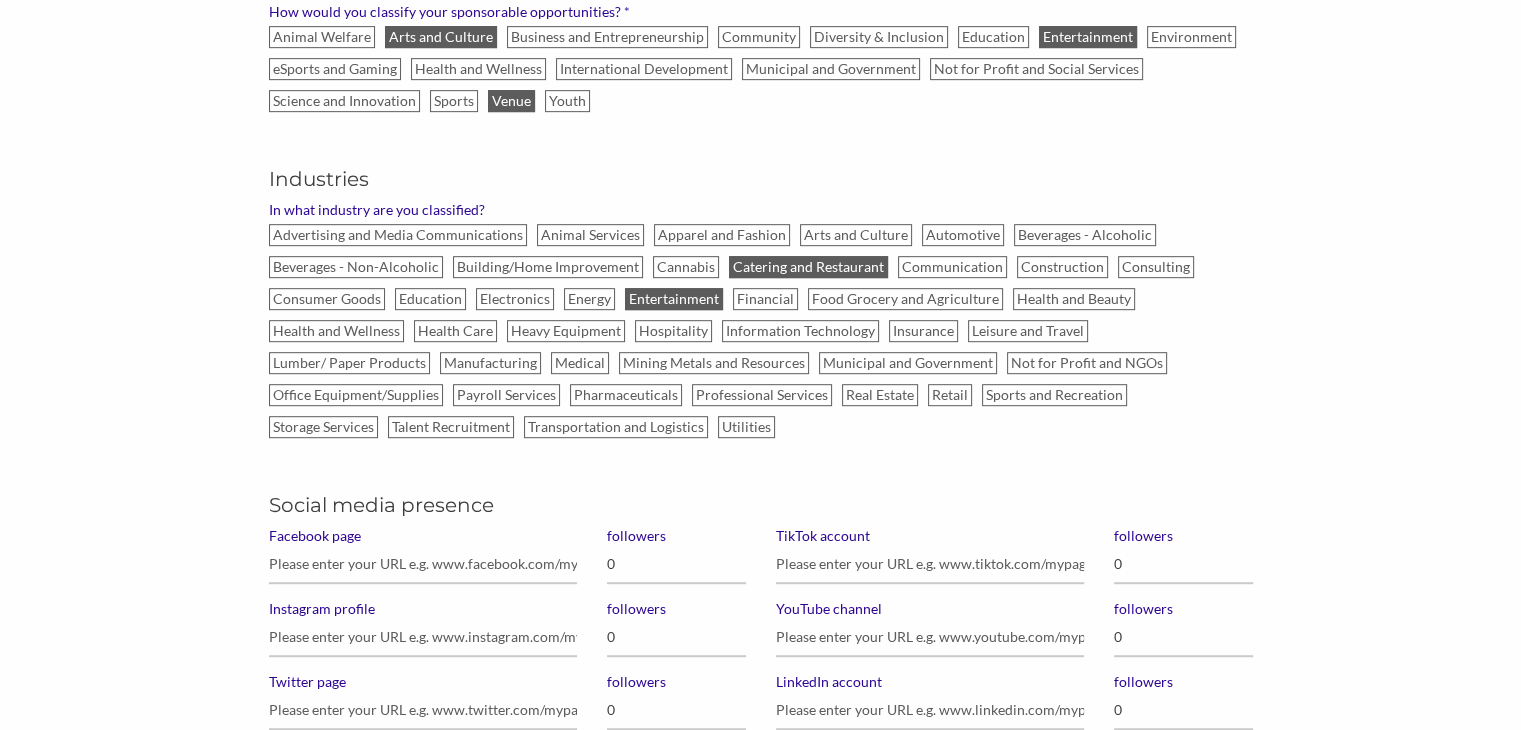 scroll, scrollTop: 1034, scrollLeft: 0, axis: vertical 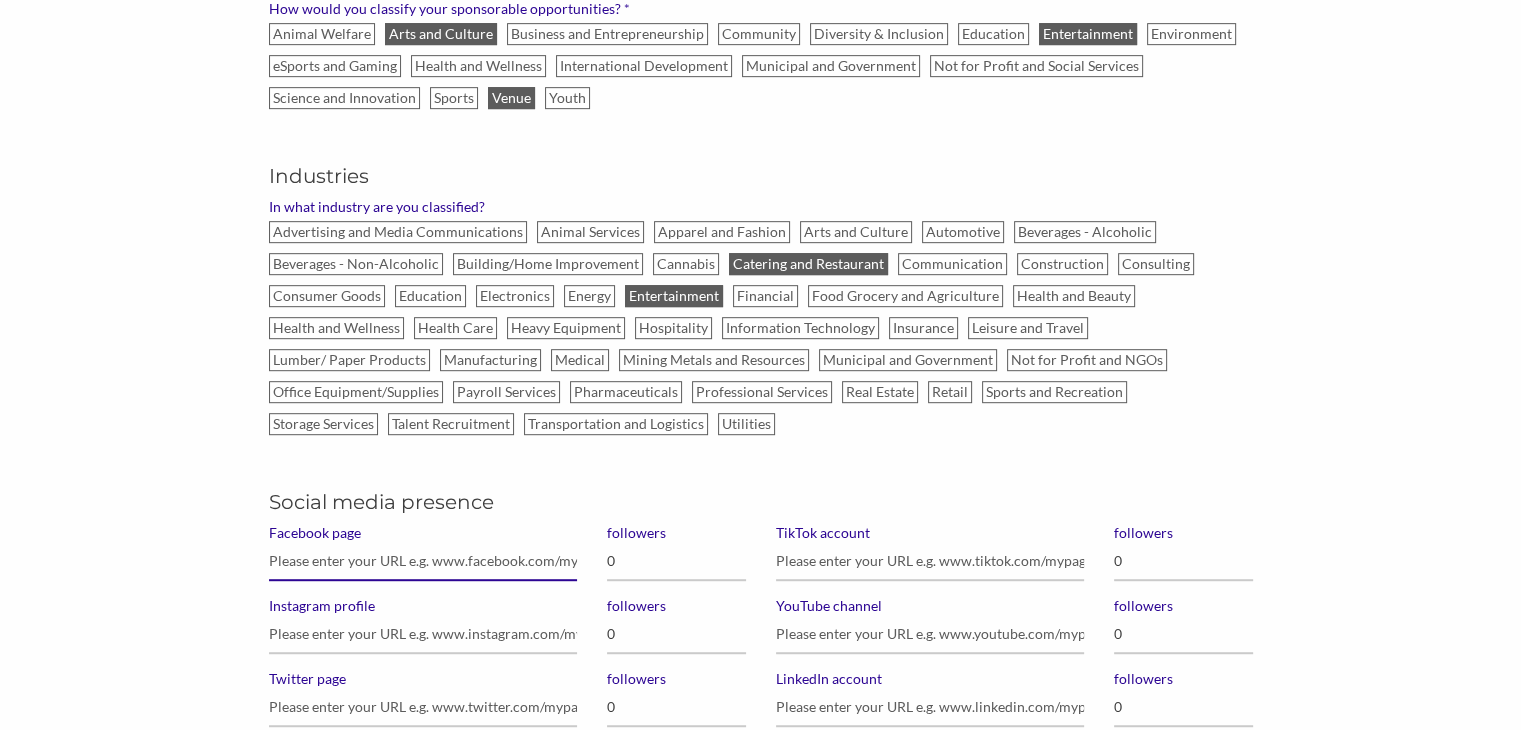 click on "Facebook page" at bounding box center (423, 561) 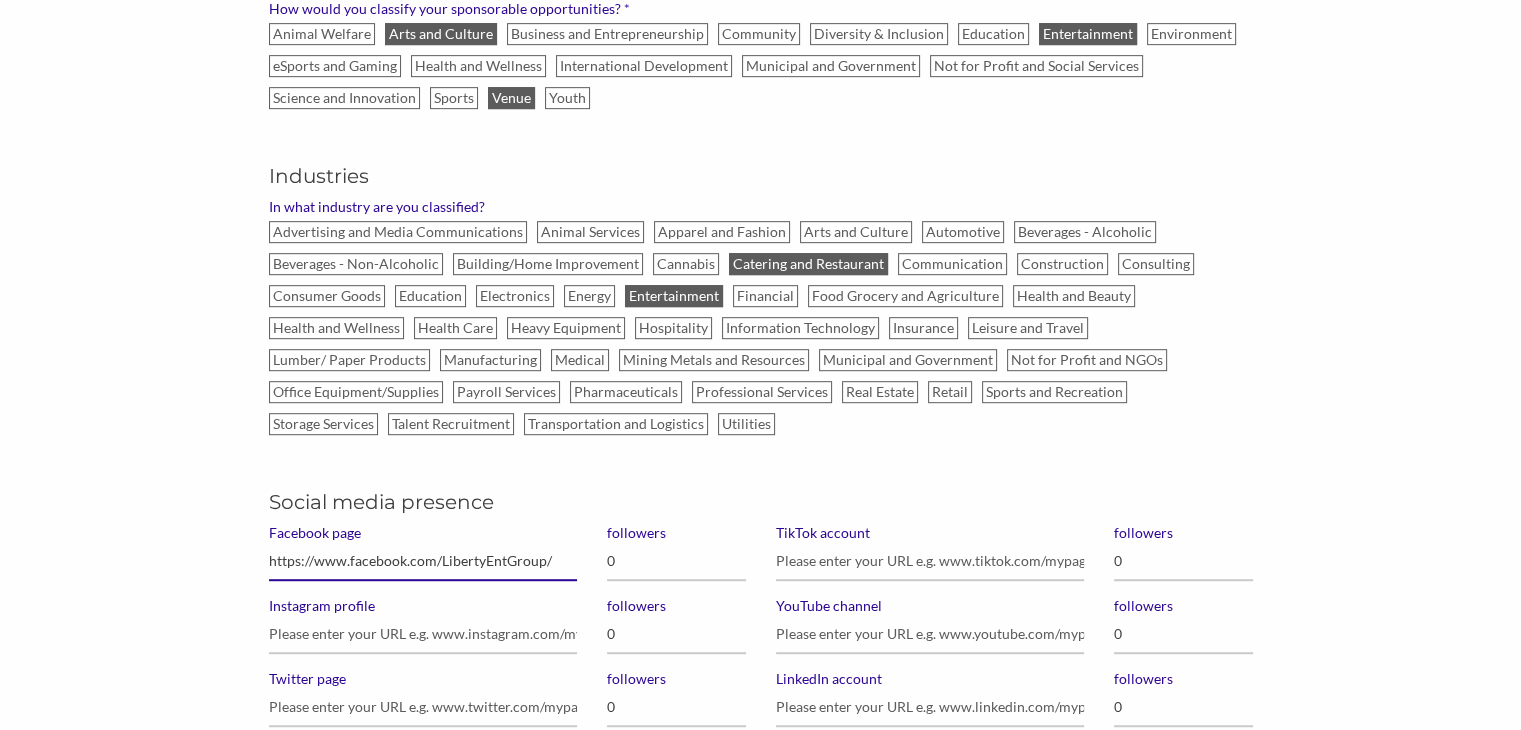 type on "https://www.facebook.com/LibertyEntGroup/" 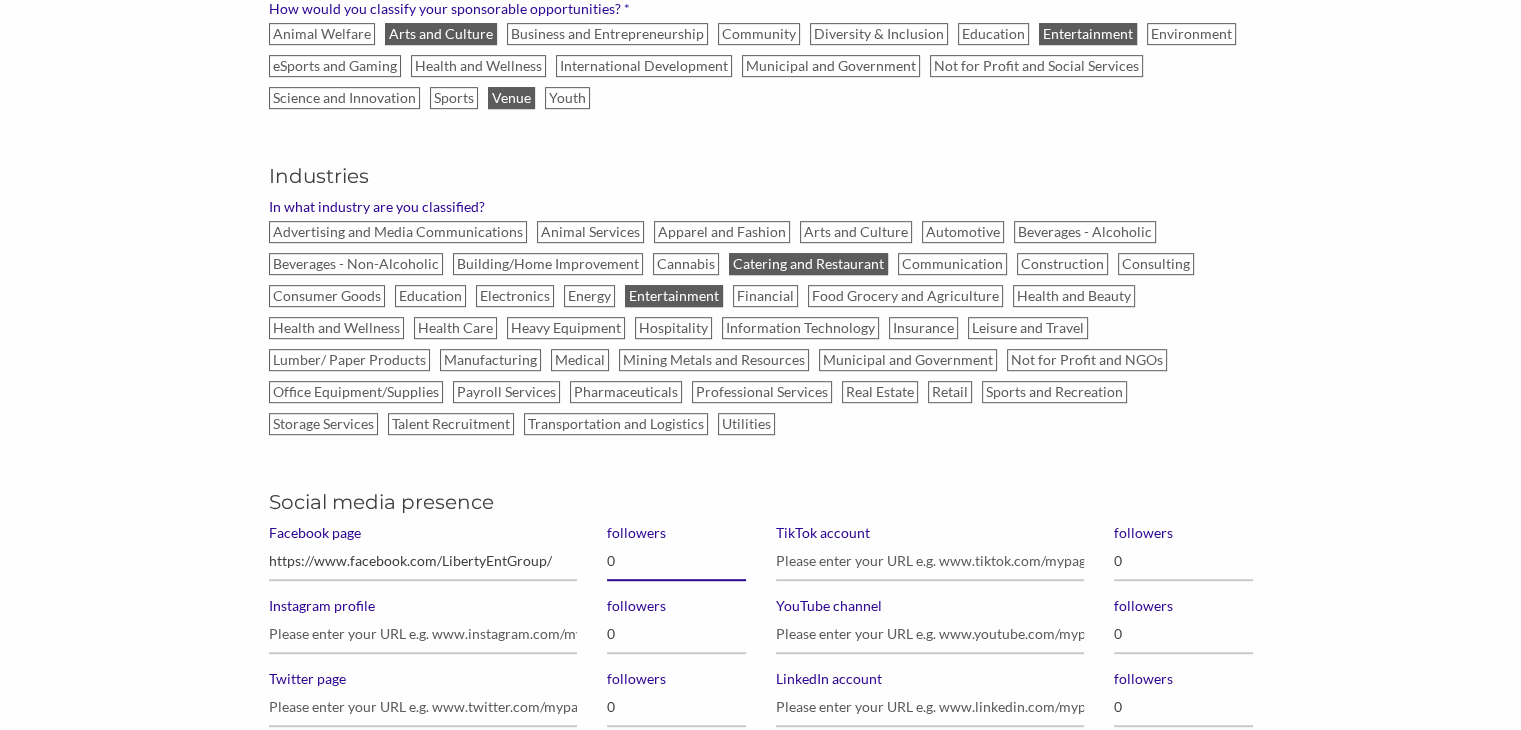 click on "0" at bounding box center (676, 561) 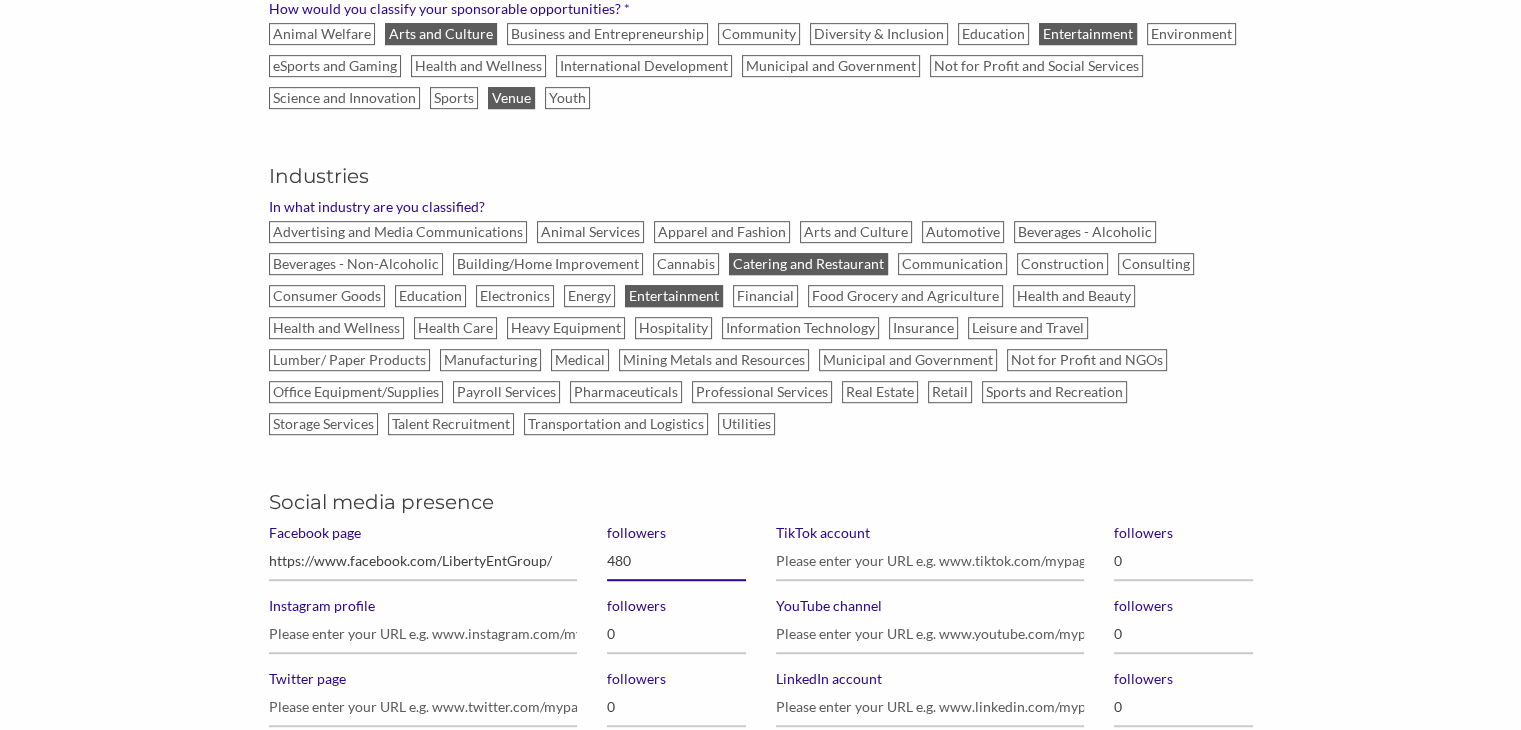 type on "4,800" 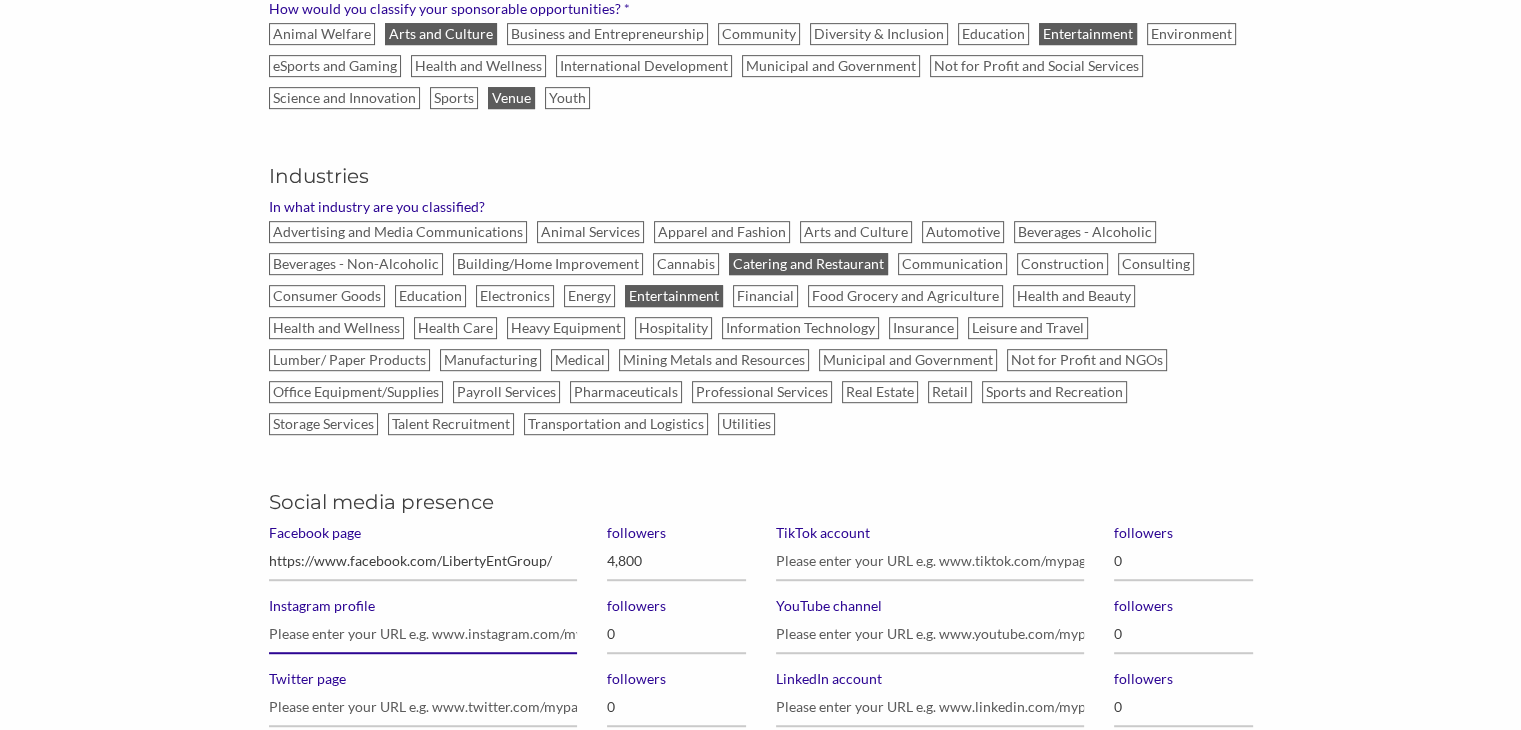 click on "Instagram profile" at bounding box center [423, 634] 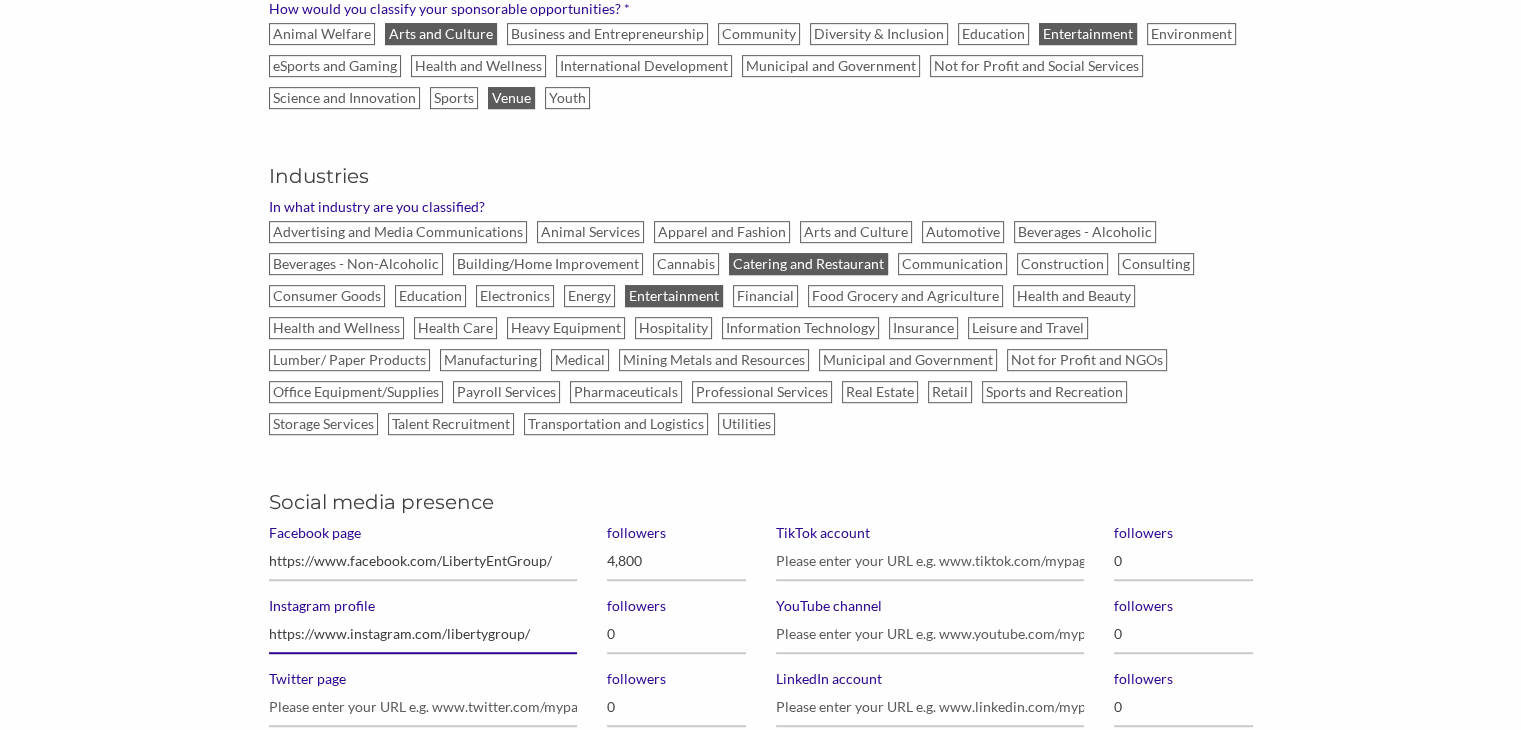 type on "https://www.instagram.com/libertygroup/" 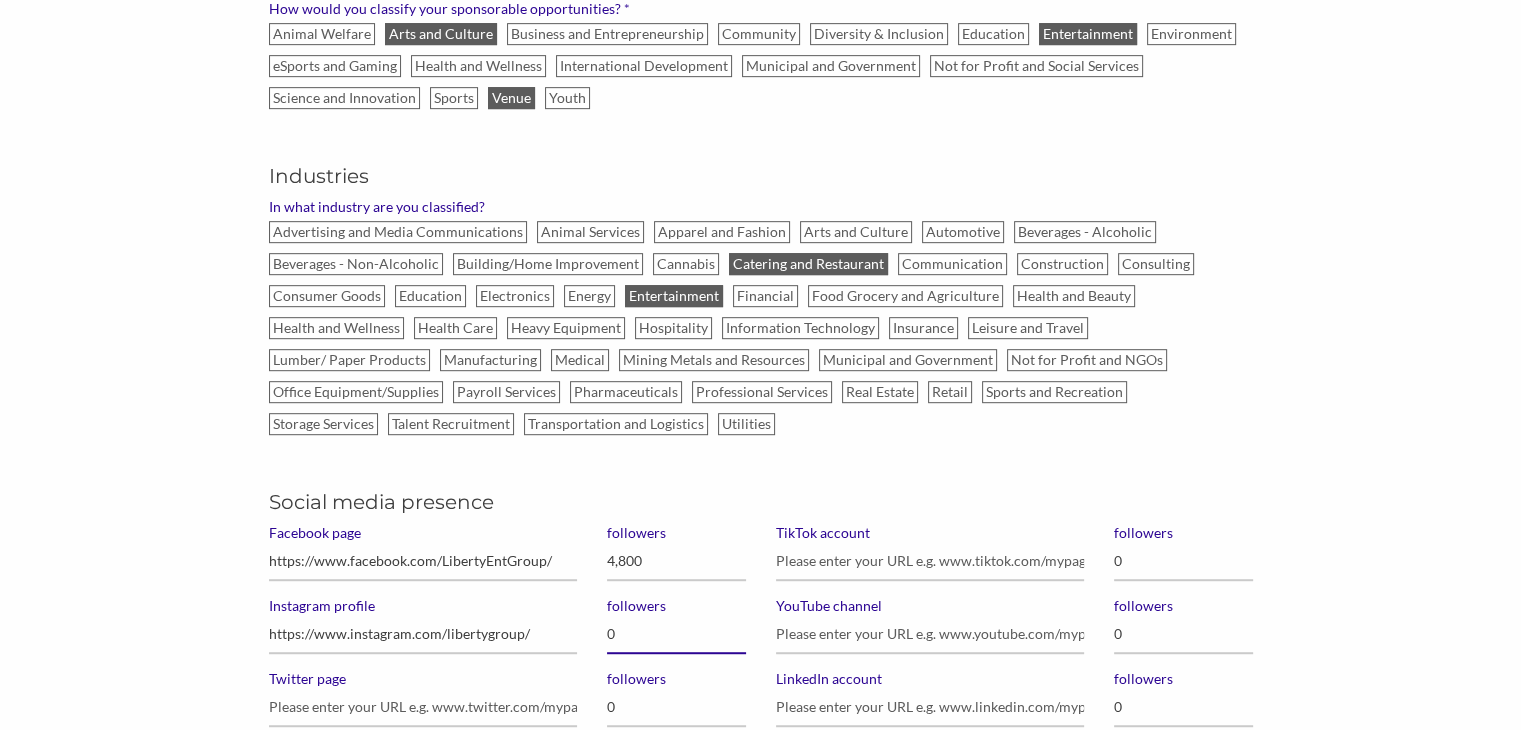 click on "0" at bounding box center [676, 634] 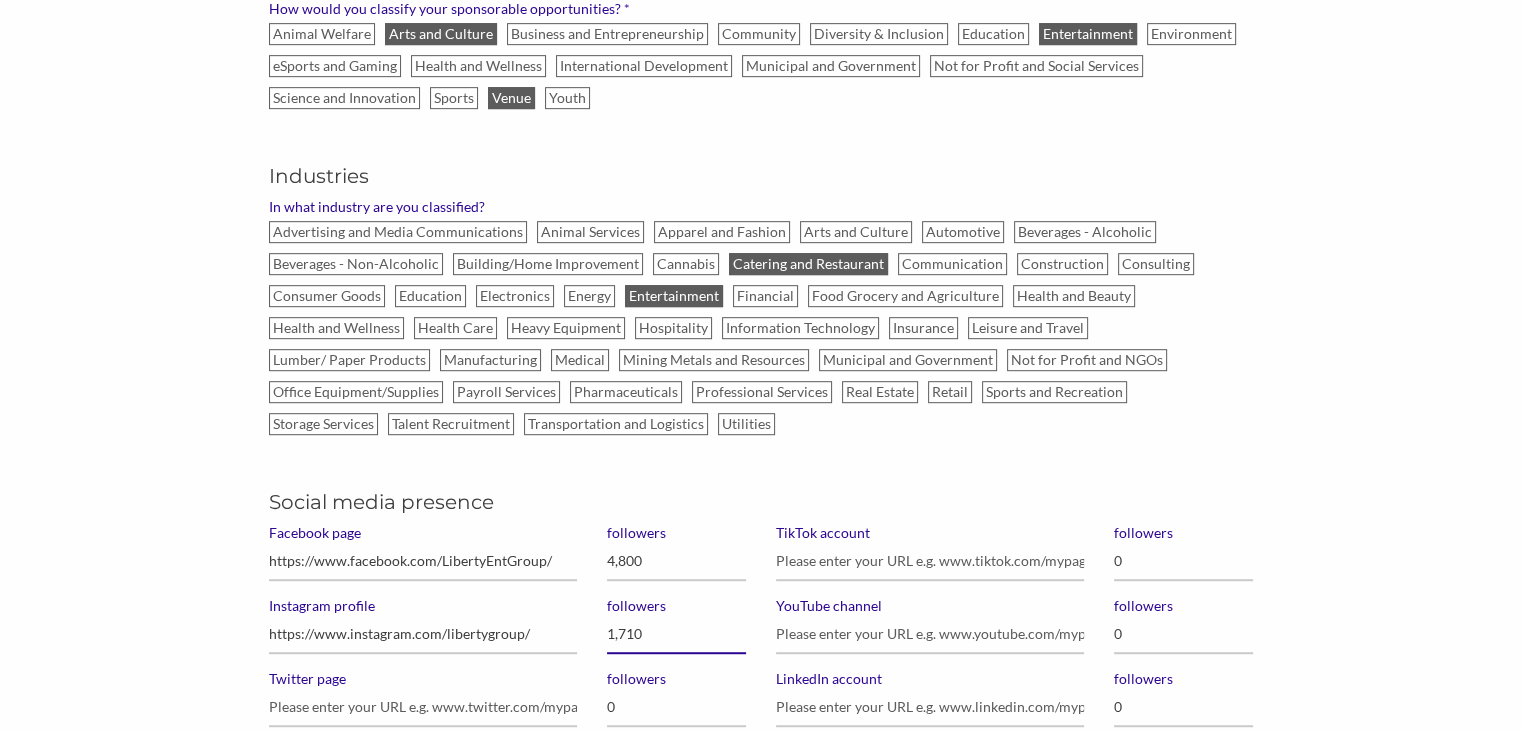 type on "17,100" 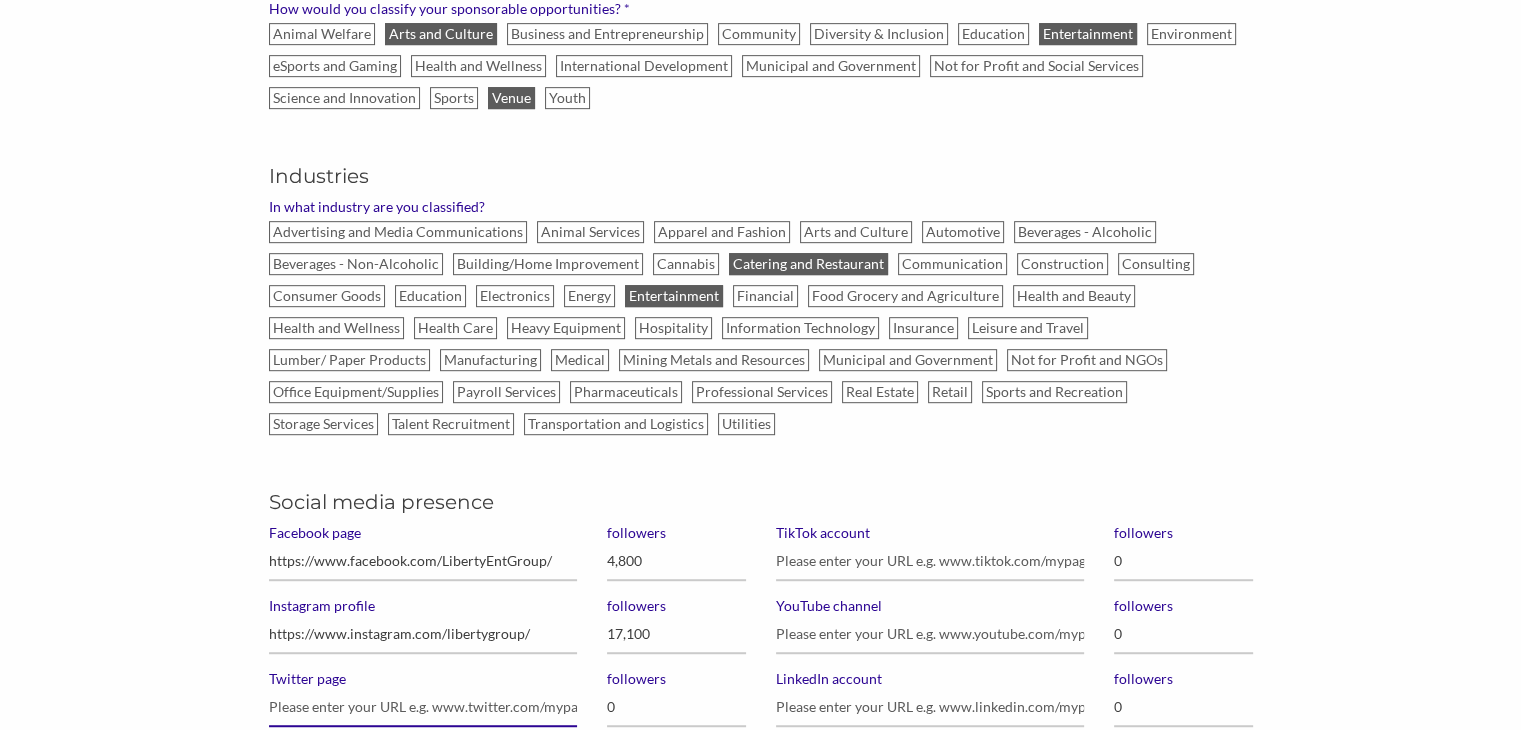 click on "Twitter page" at bounding box center [423, 707] 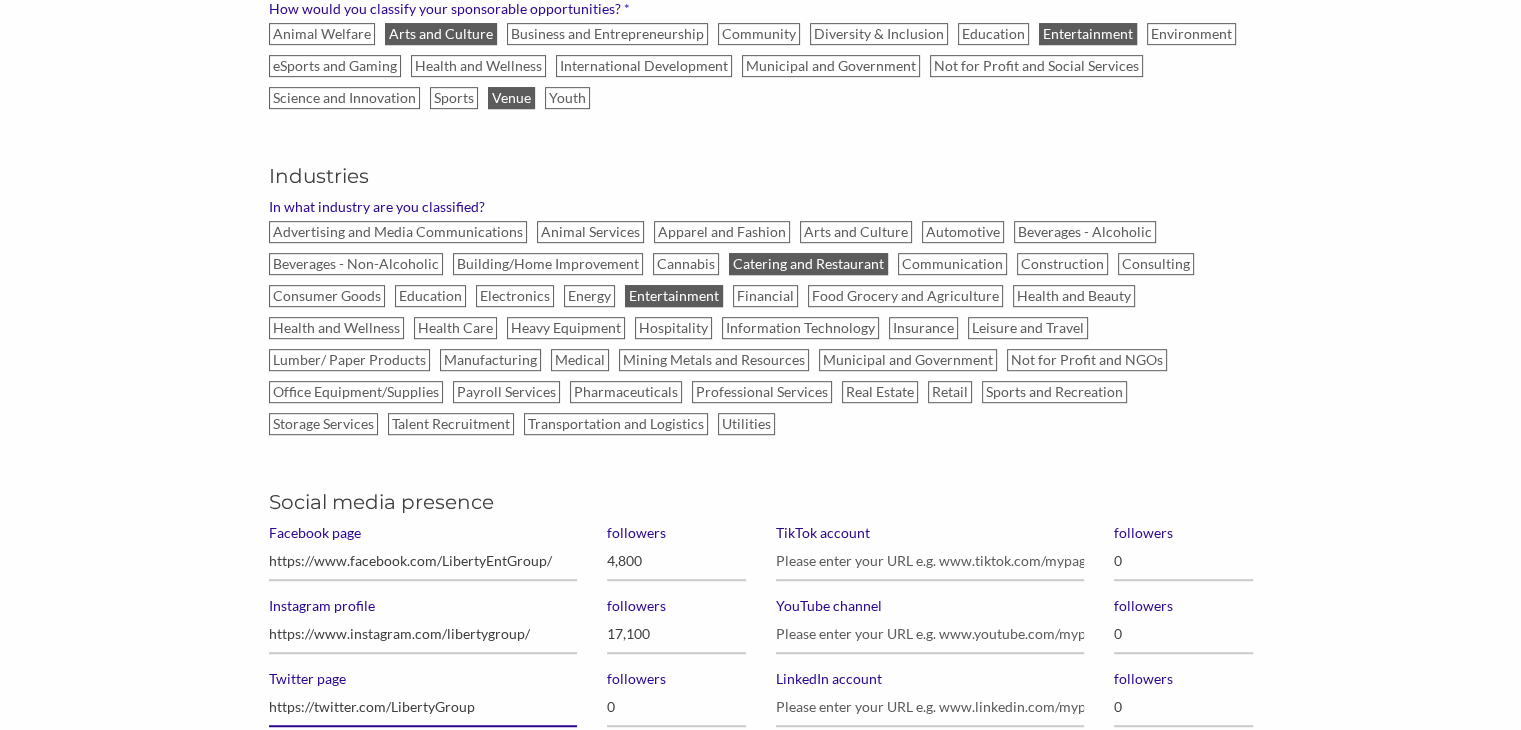type on "https://twitter.com/LibertyGroup" 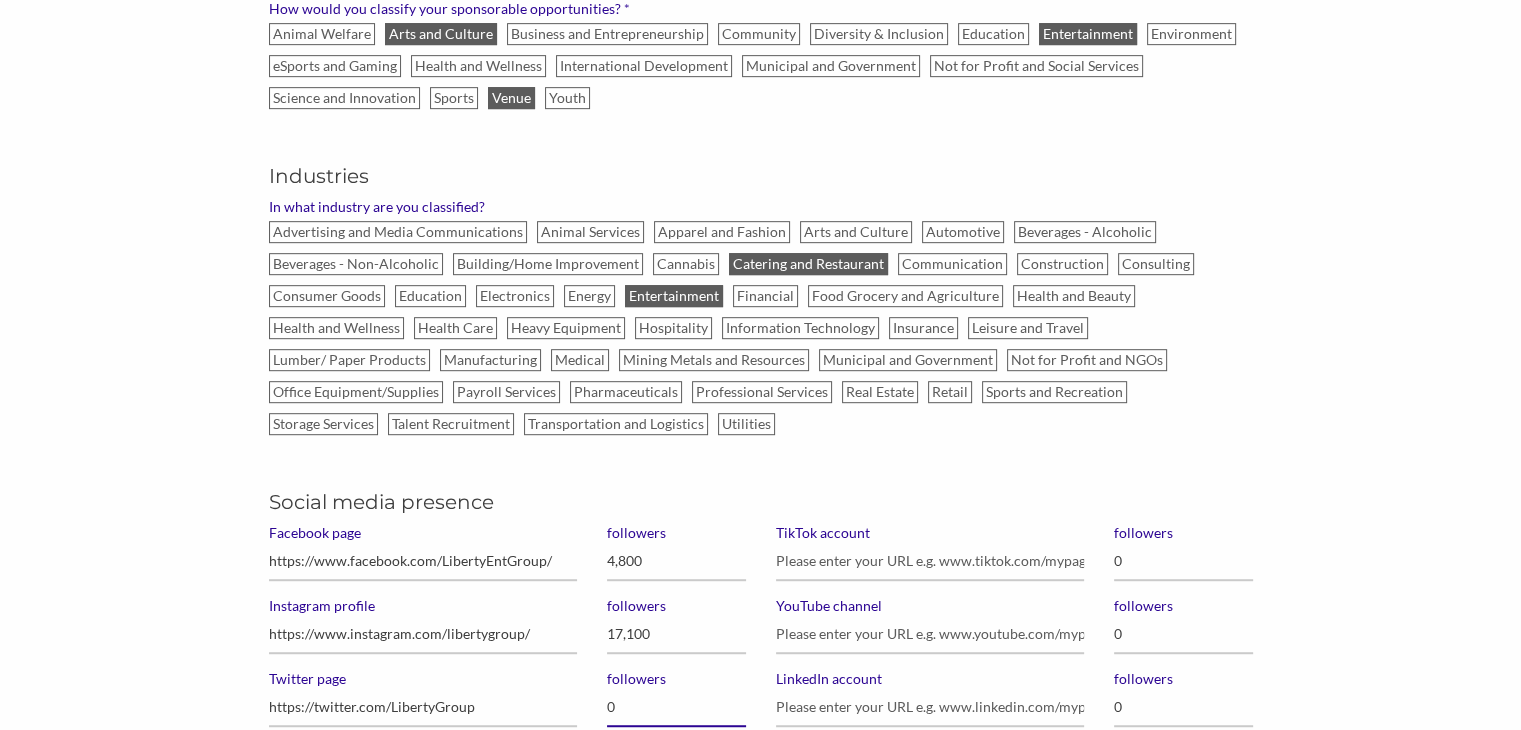 click on "0" at bounding box center (676, 707) 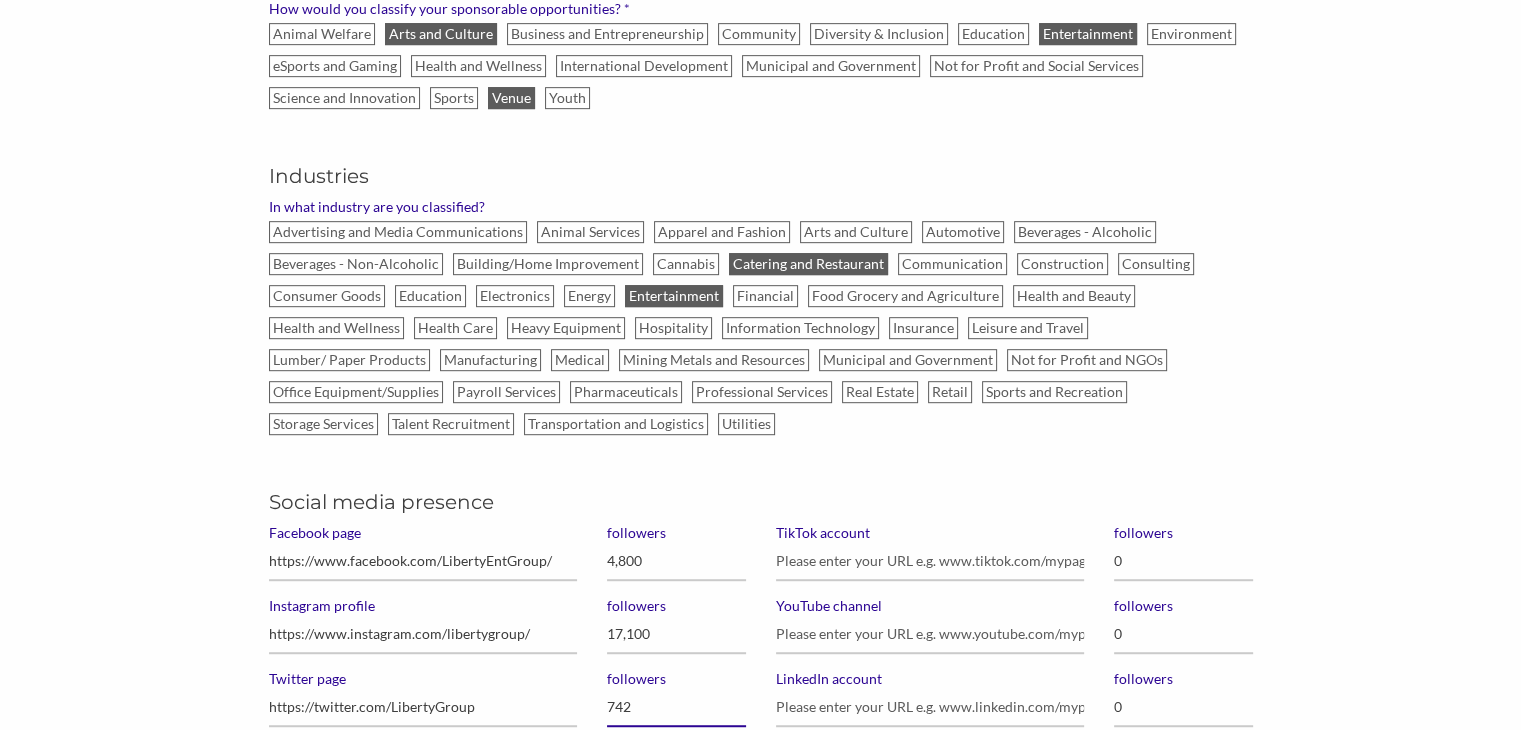type on "7,421" 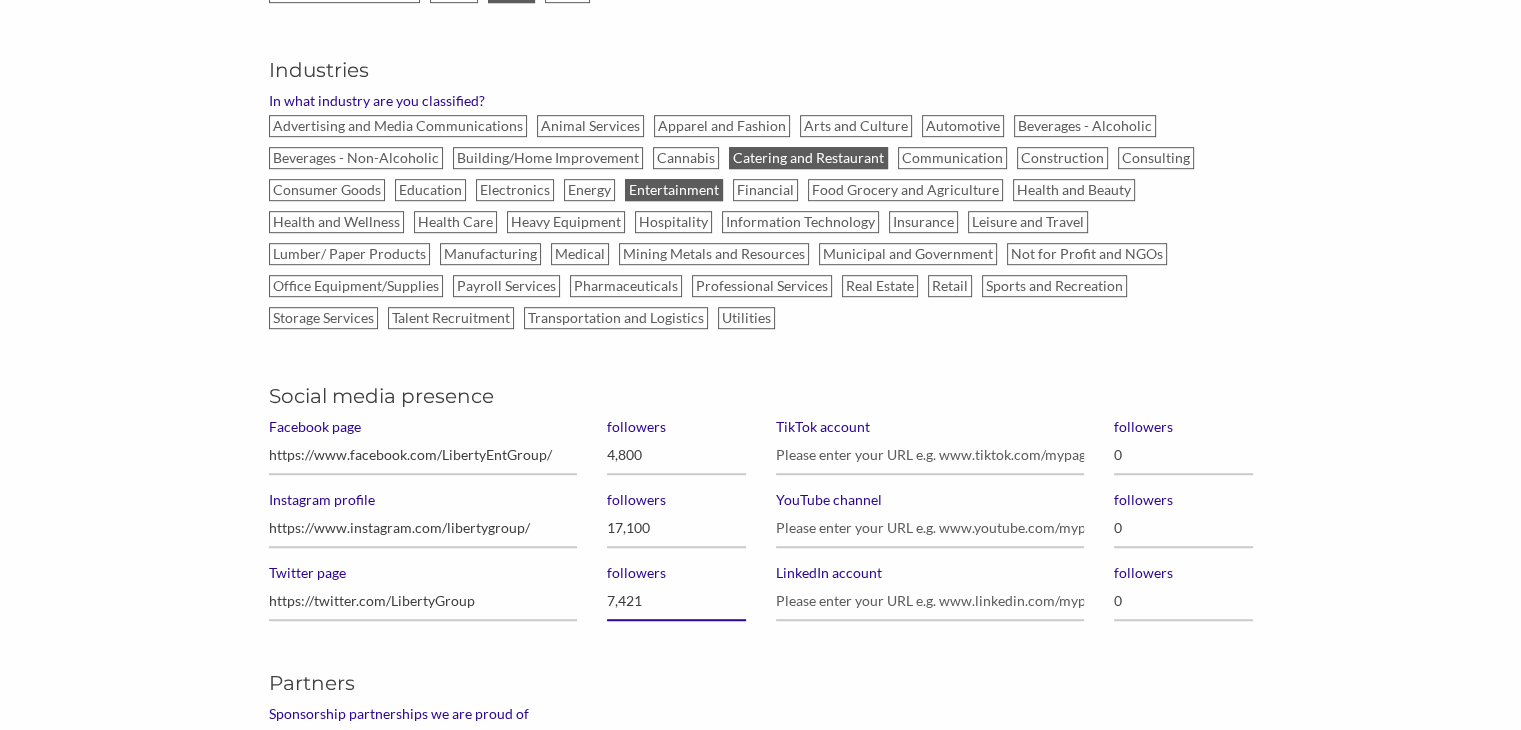 scroll, scrollTop: 1141, scrollLeft: 0, axis: vertical 